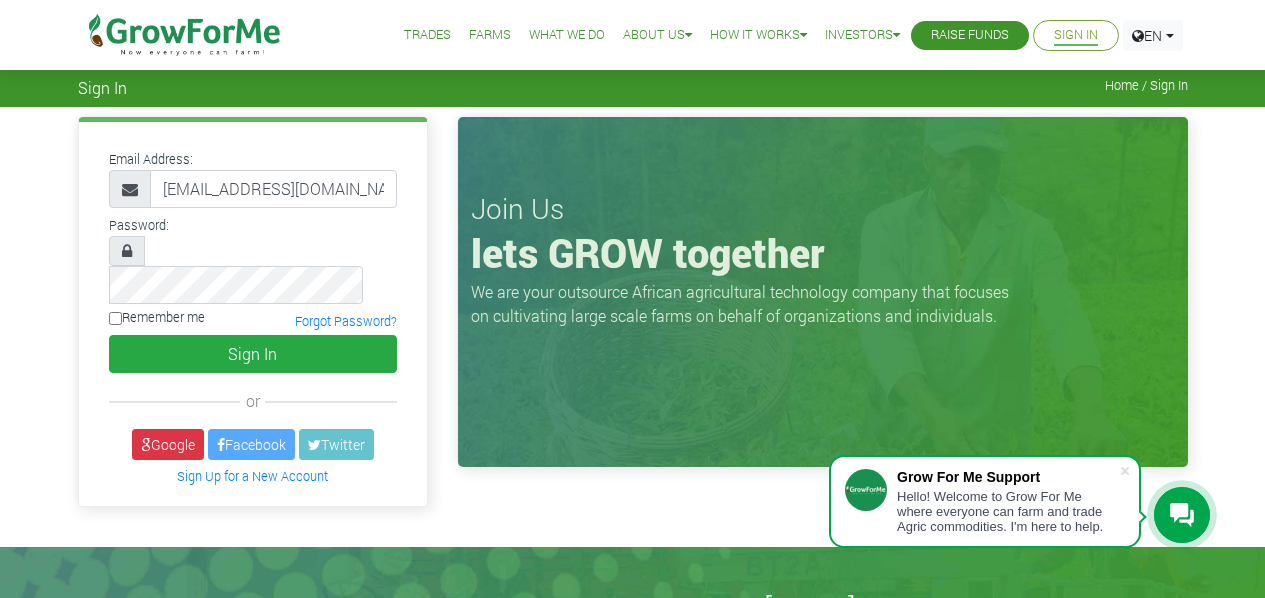 scroll, scrollTop: 0, scrollLeft: 0, axis: both 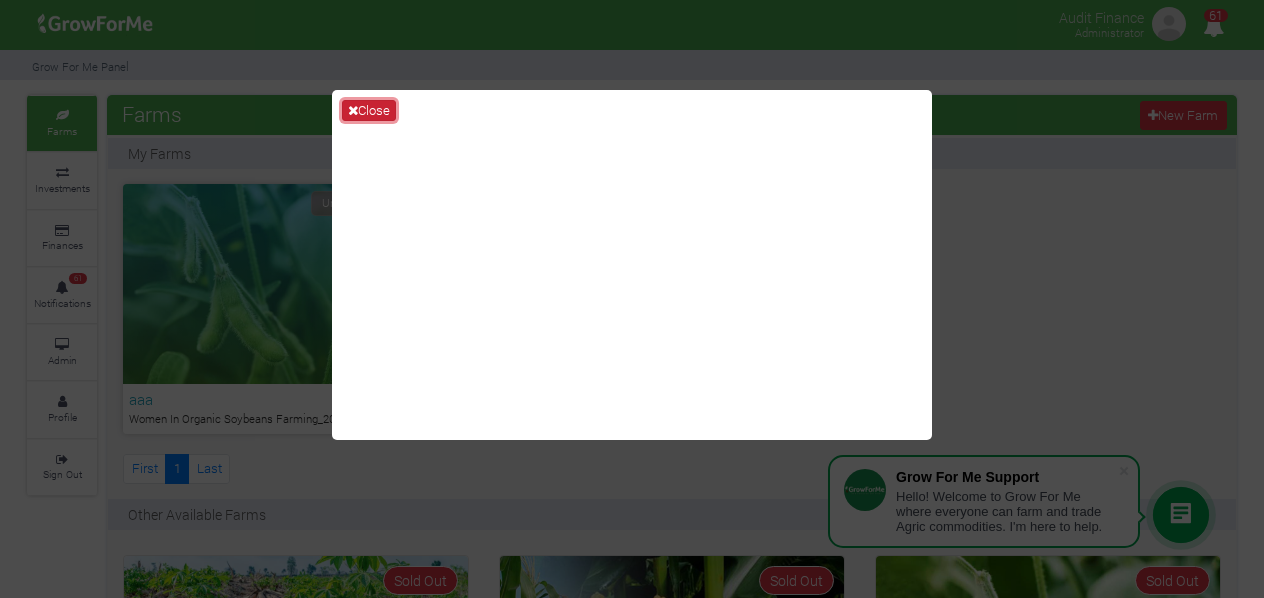 click on "Close" at bounding box center (369, 111) 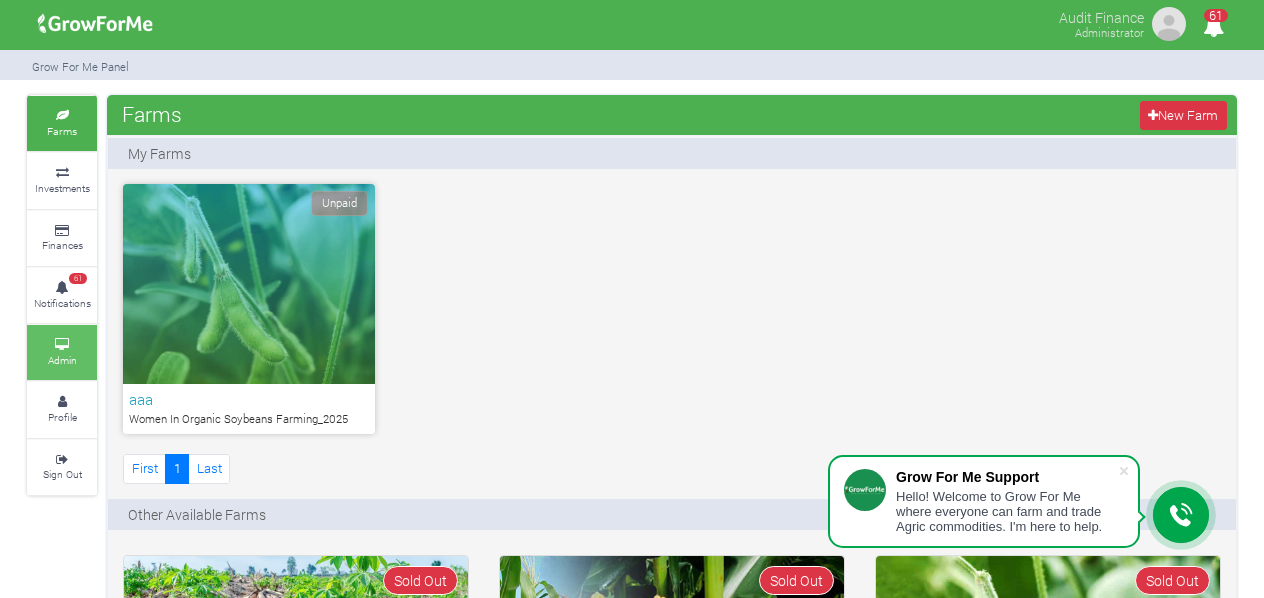 click on "Admin" at bounding box center [62, 352] 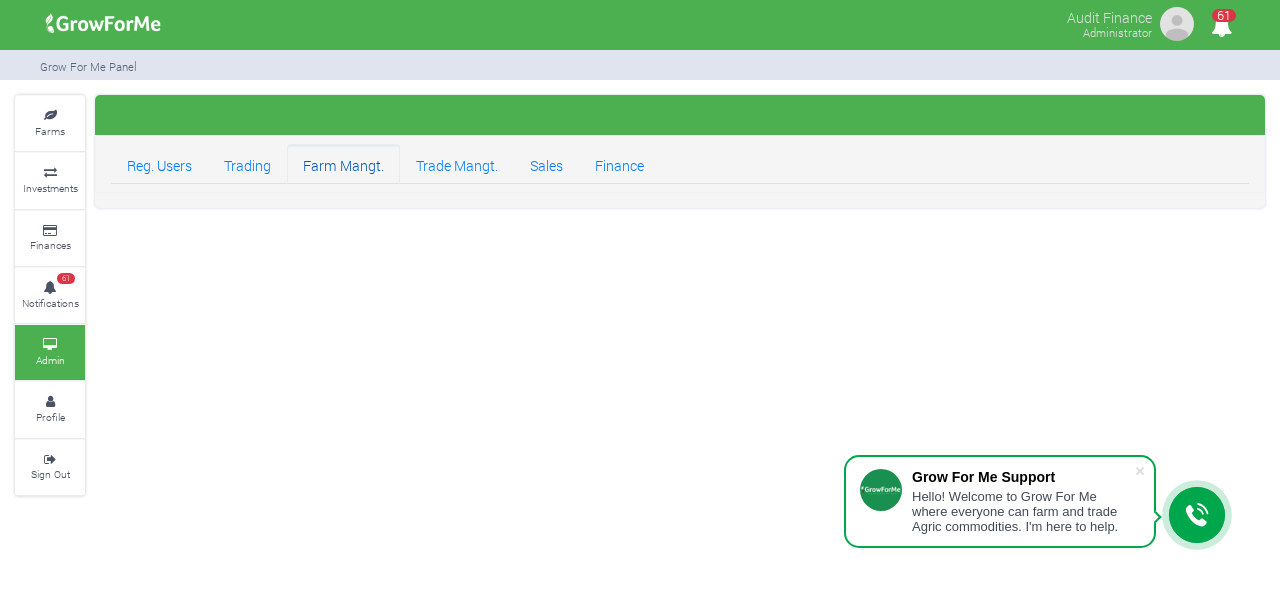 scroll, scrollTop: 0, scrollLeft: 0, axis: both 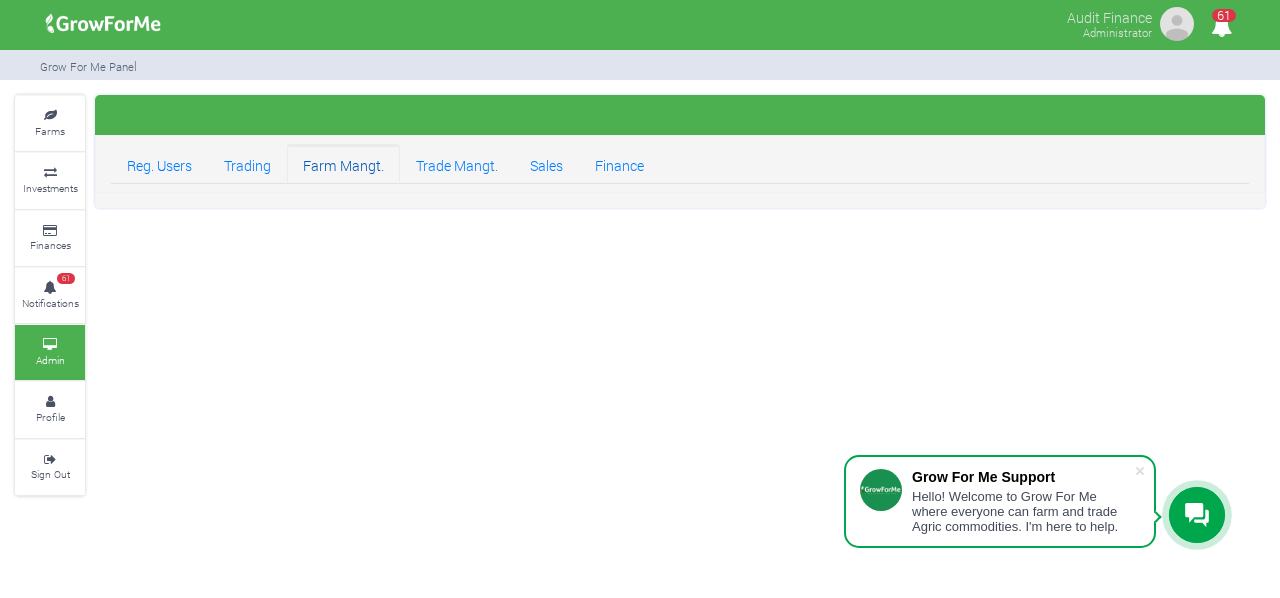 click on "Farm Mangt." at bounding box center (343, 164) 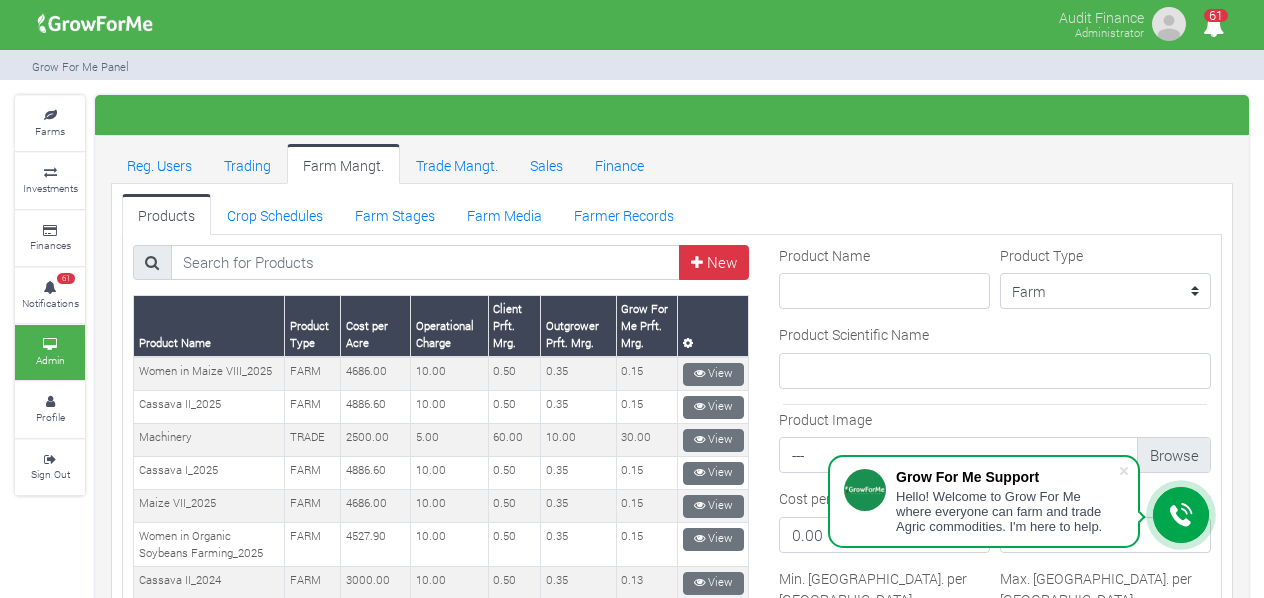 scroll, scrollTop: 0, scrollLeft: 0, axis: both 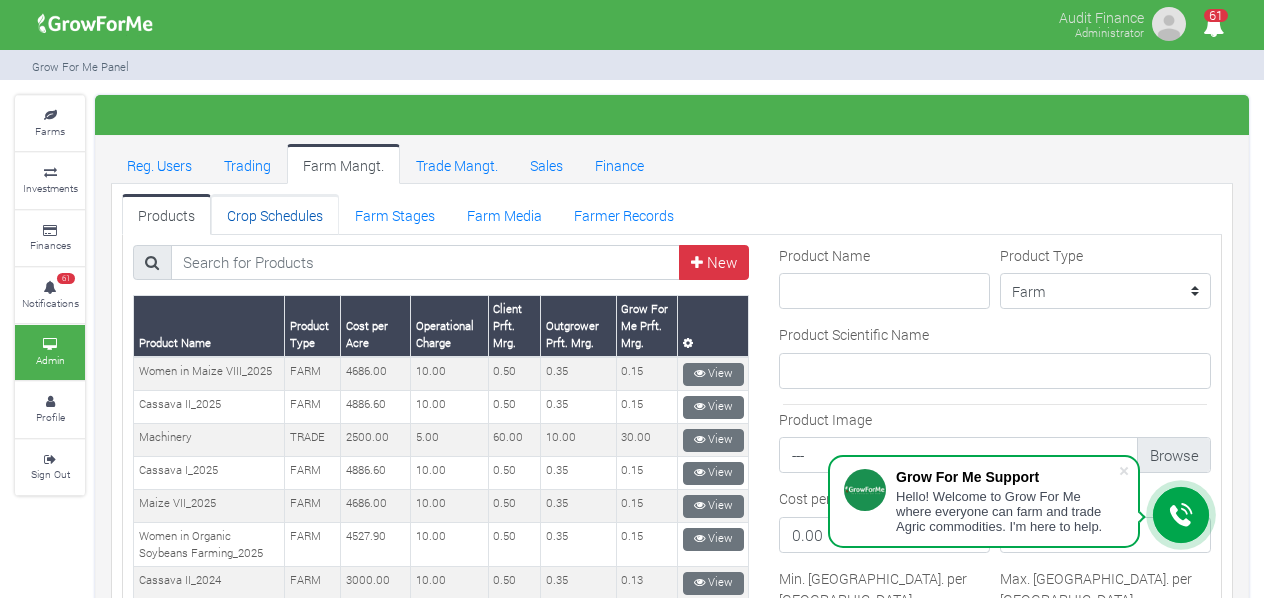 click on "Crop Schedules" at bounding box center (275, 214) 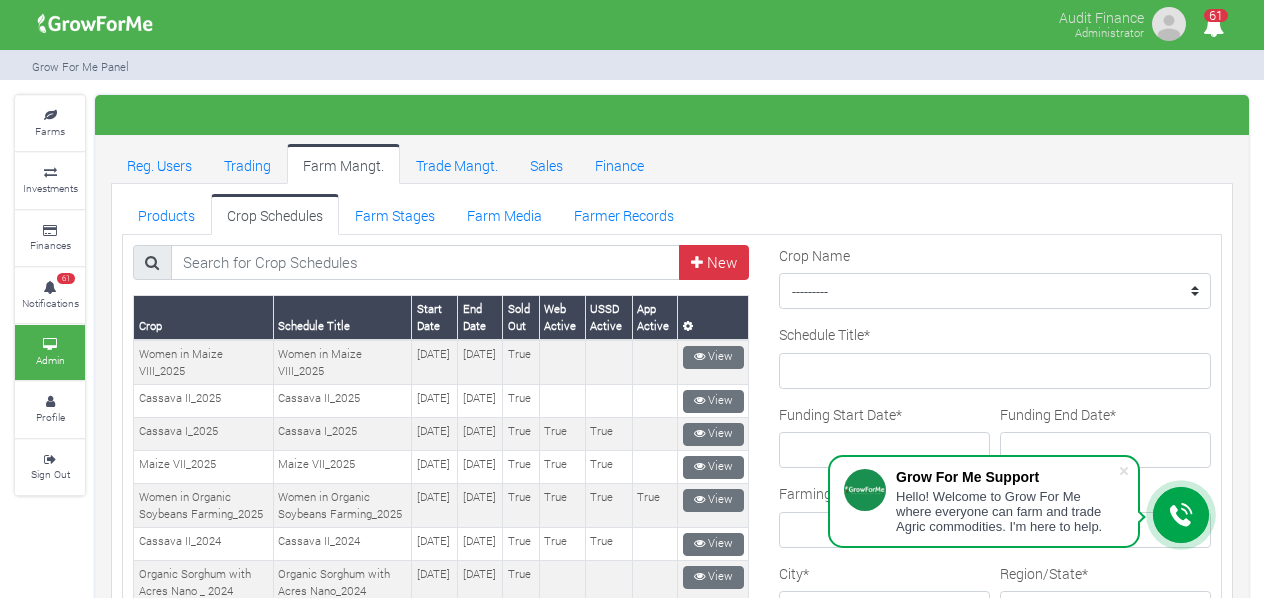 scroll, scrollTop: 35, scrollLeft: 0, axis: vertical 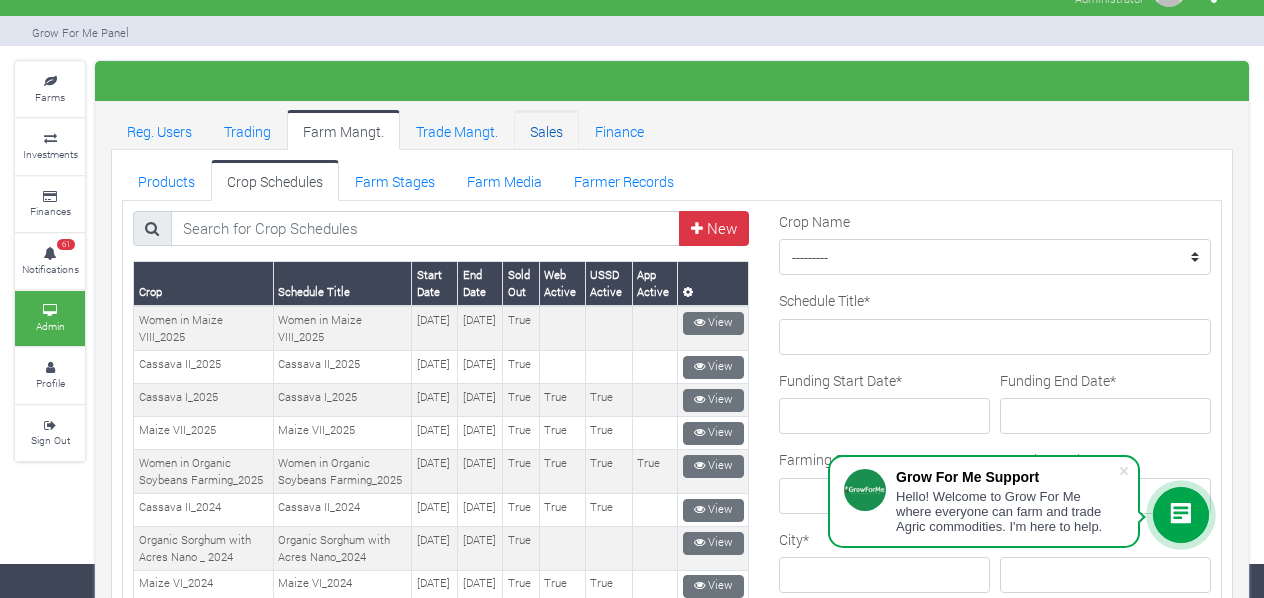 click on "Sales" at bounding box center (546, 130) 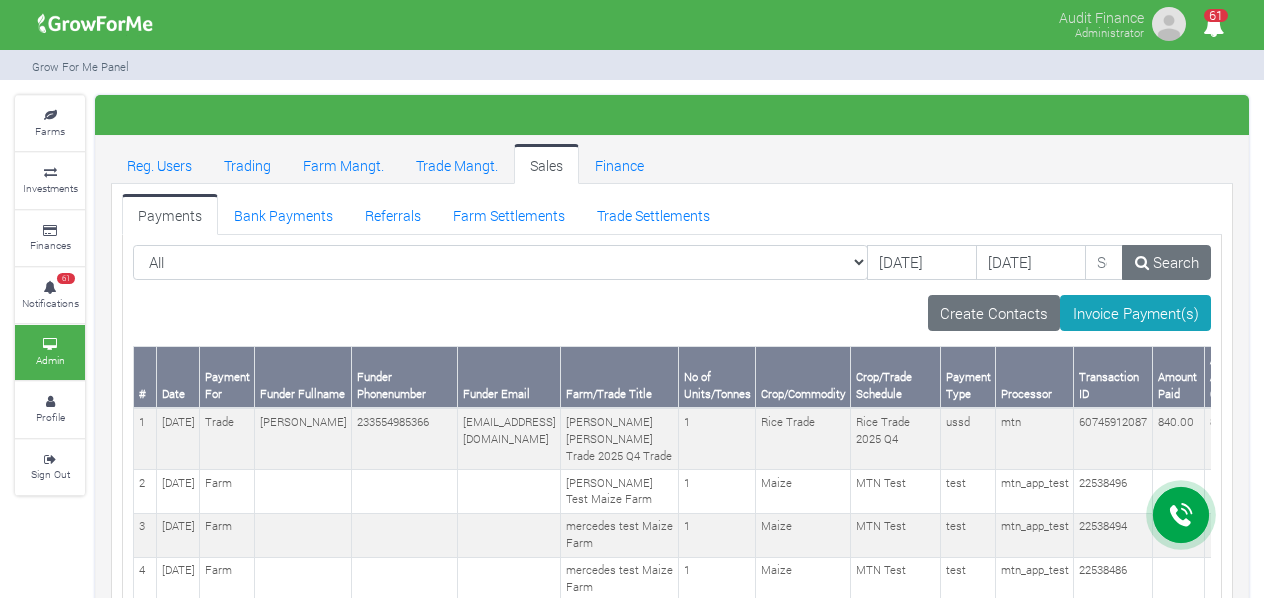 scroll, scrollTop: 89, scrollLeft: 0, axis: vertical 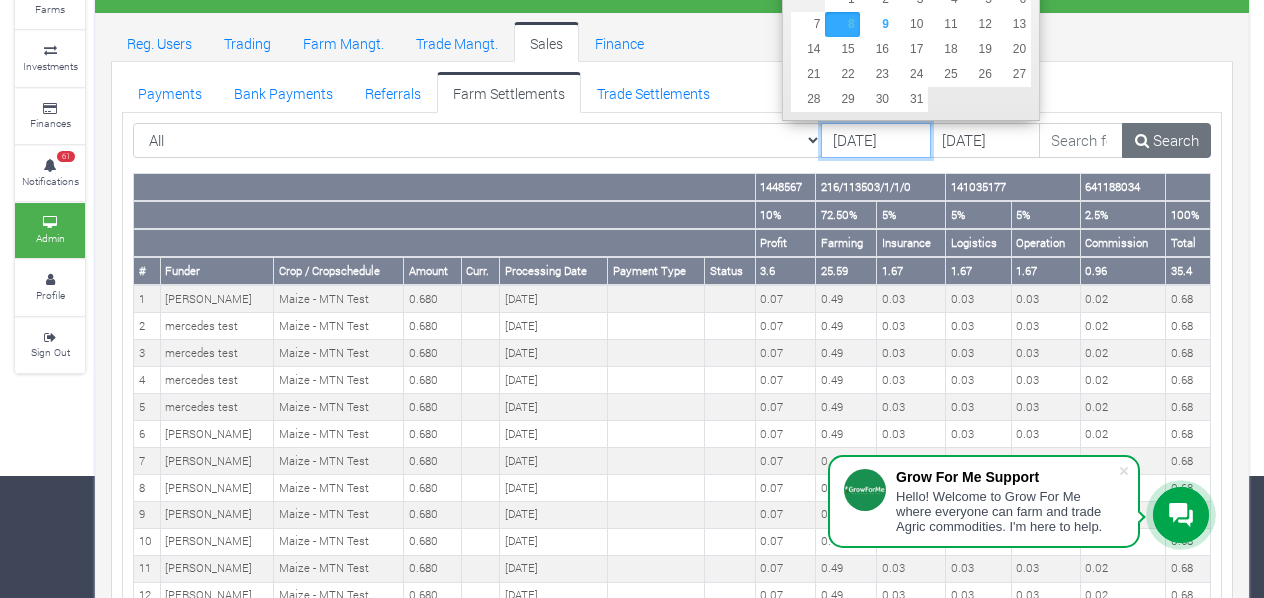 click on "[DATE]" at bounding box center (876, 141) 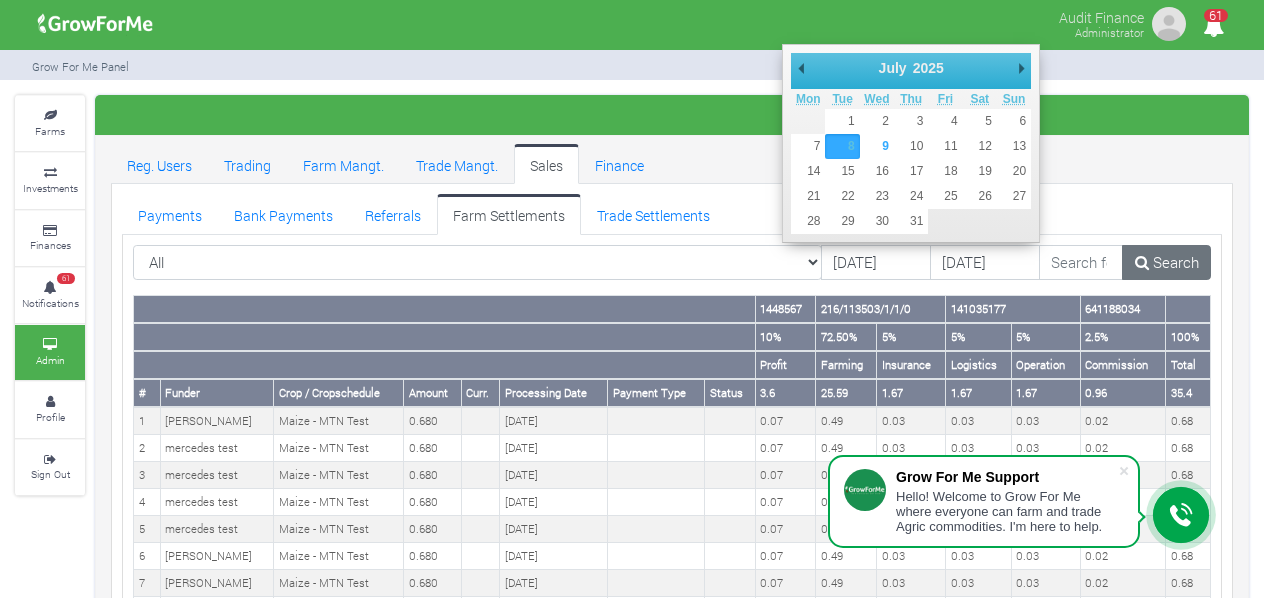 click on "January February March April May June July August September October November December" at bounding box center (921, 68) 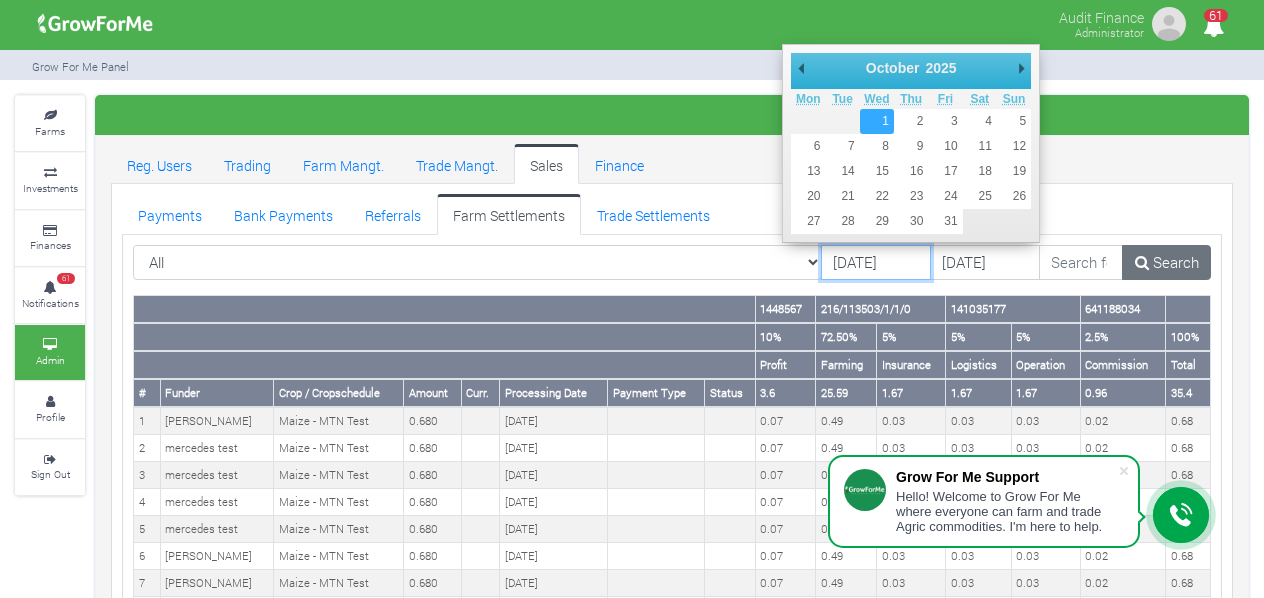 type on "01/10/2025" 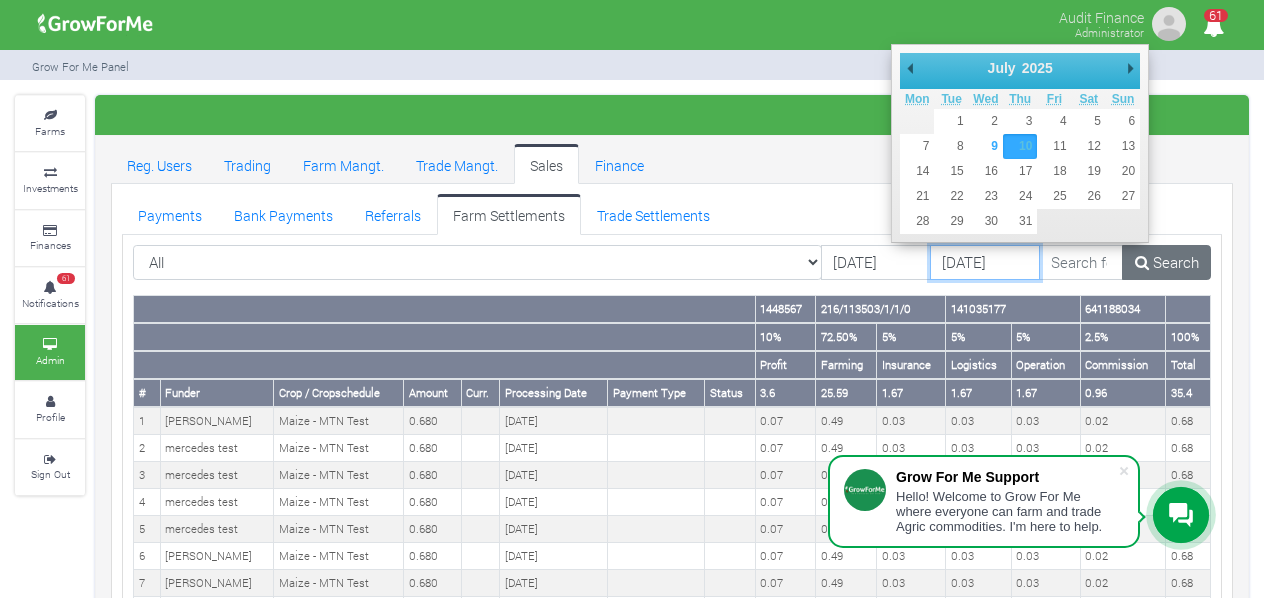click on "10/07/2025" at bounding box center (985, 263) 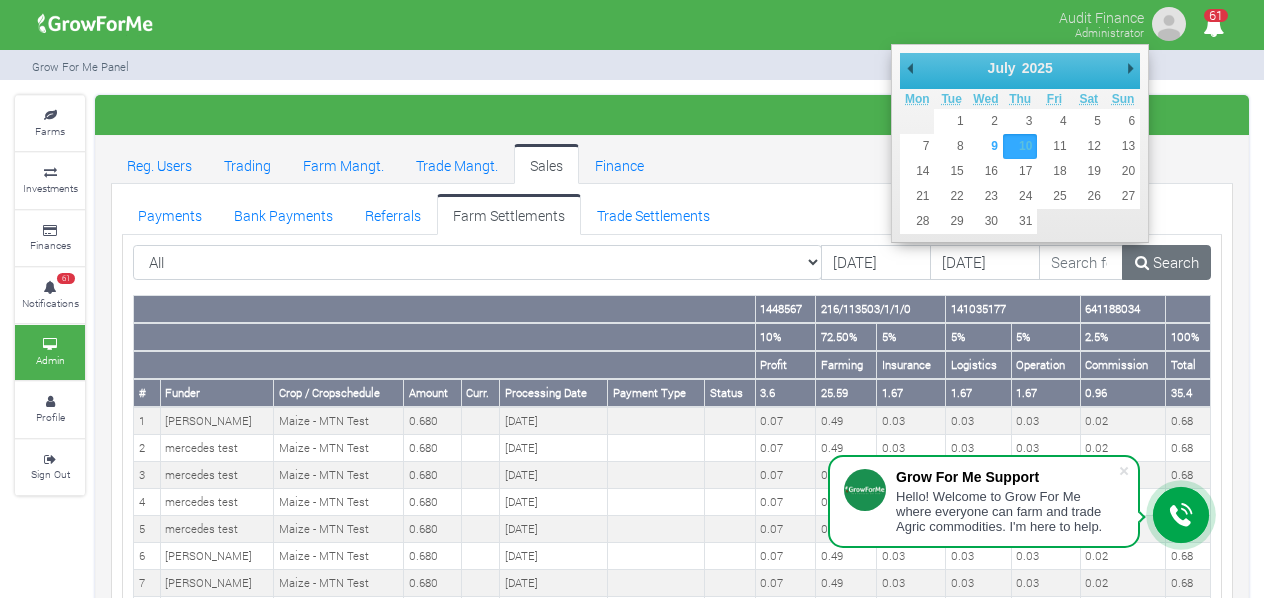 click on "January February March April May June July August September October November December" at bounding box center (1030, 68) 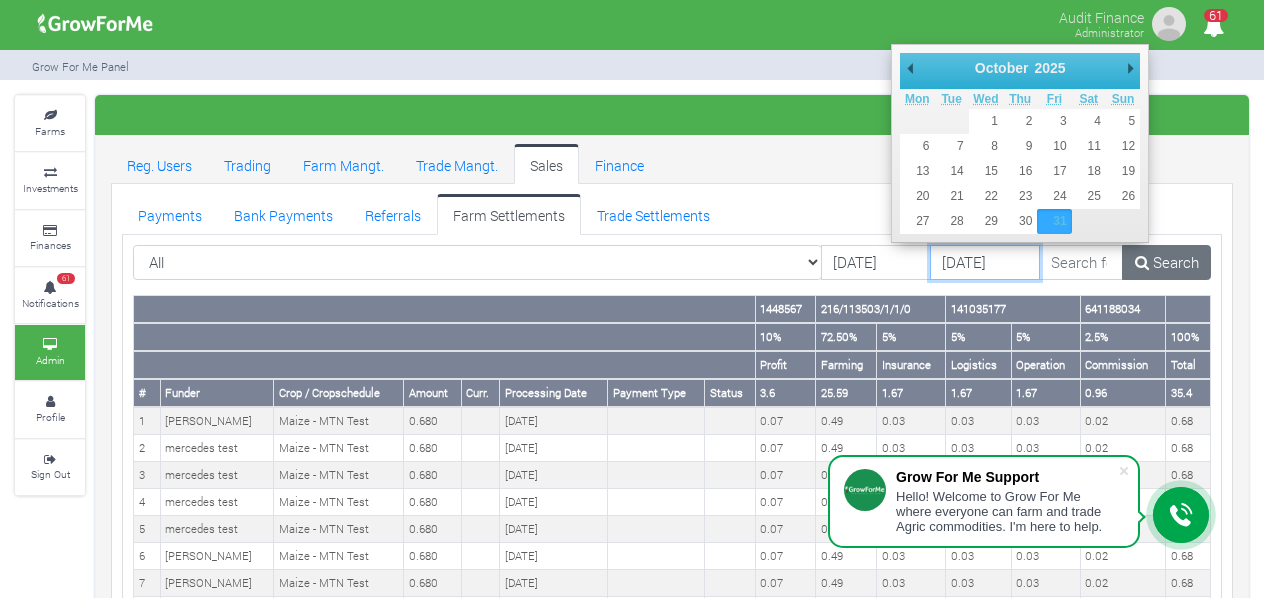 click on "31/10/2025" at bounding box center (985, 263) 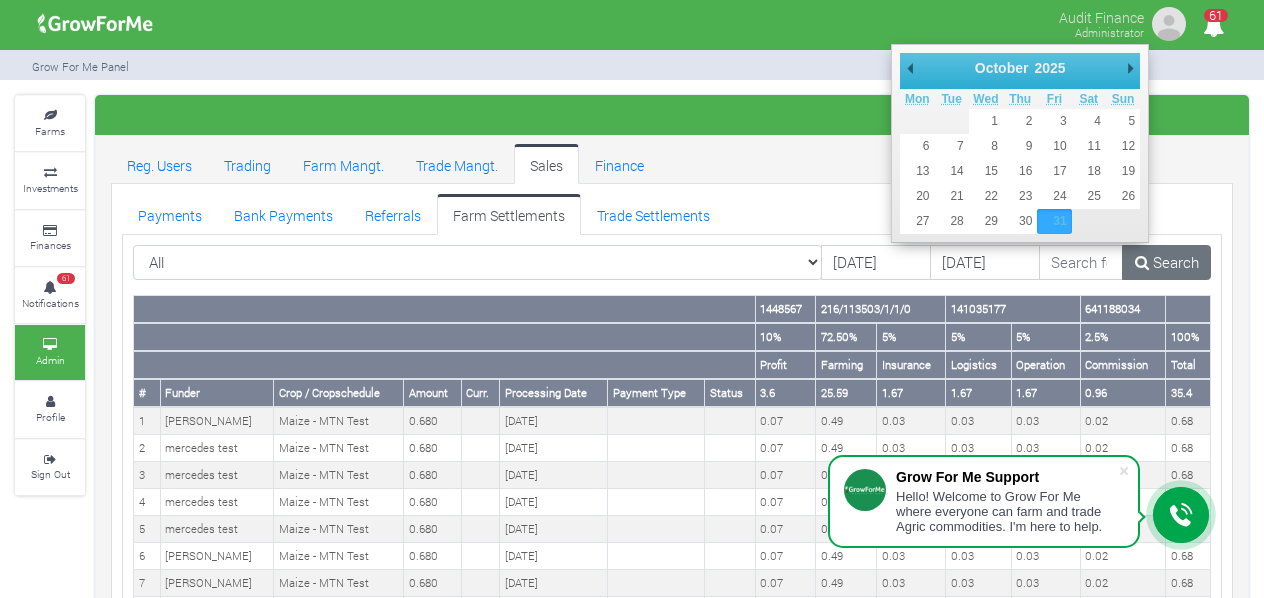 click on "2016 2017 2018 2019 2020 2021 2022 2023 2024 2025 2026 2027 2028 2029 2030" at bounding box center [1058, 68] 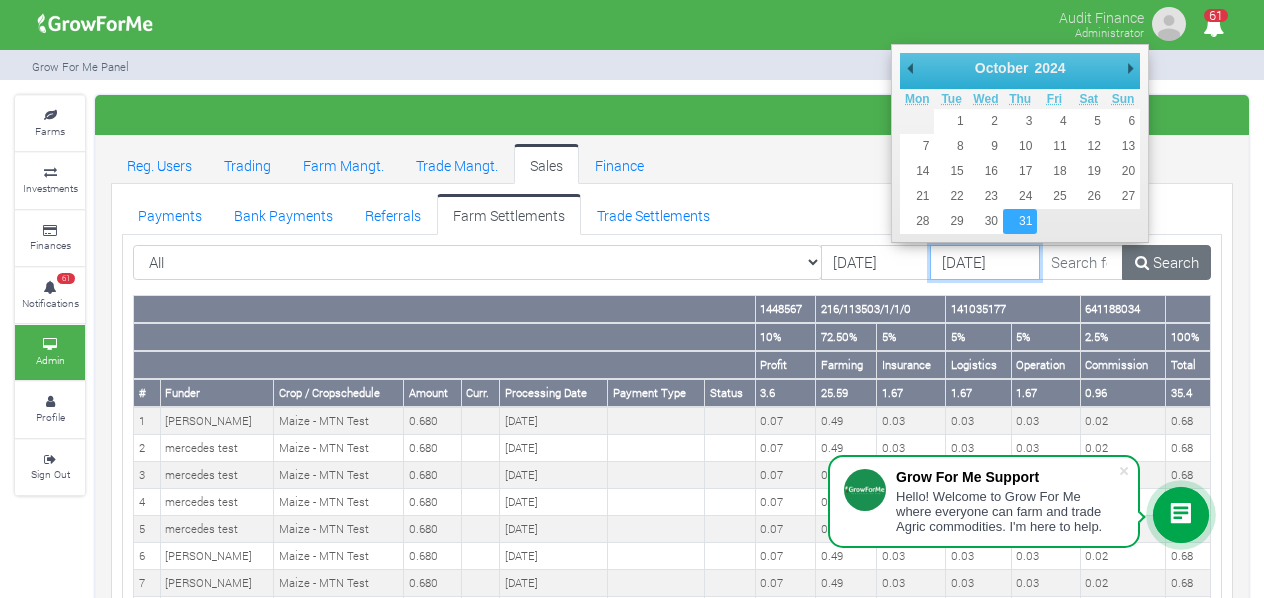 type on "31/10/2024" 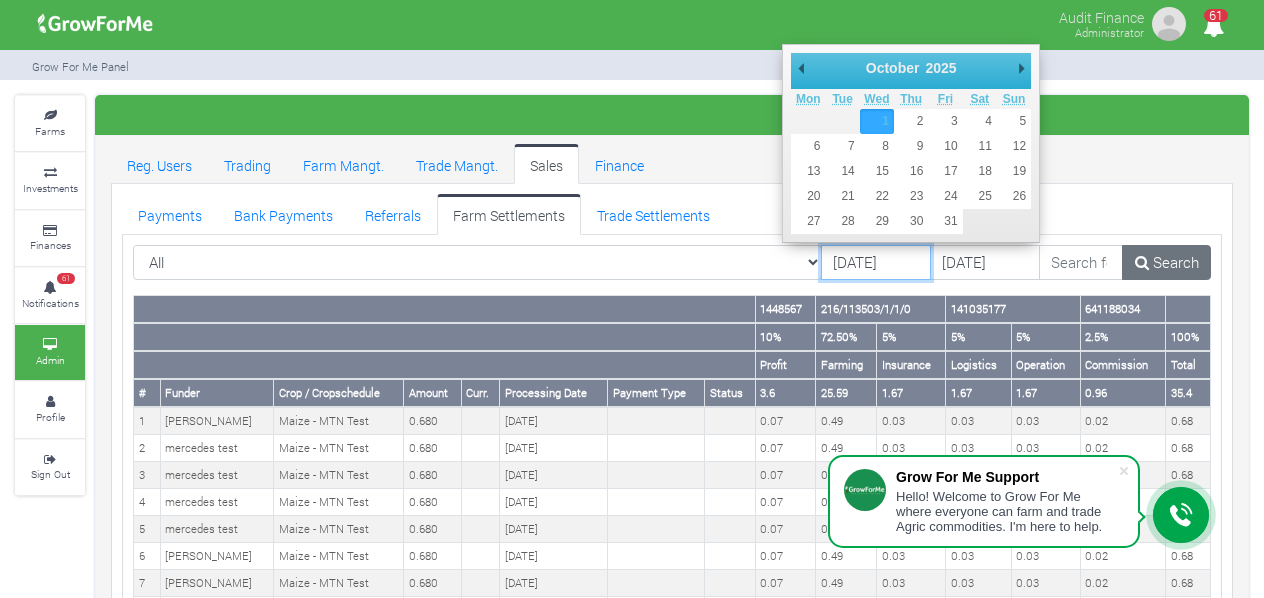 click on "01/10/2025" at bounding box center (876, 263) 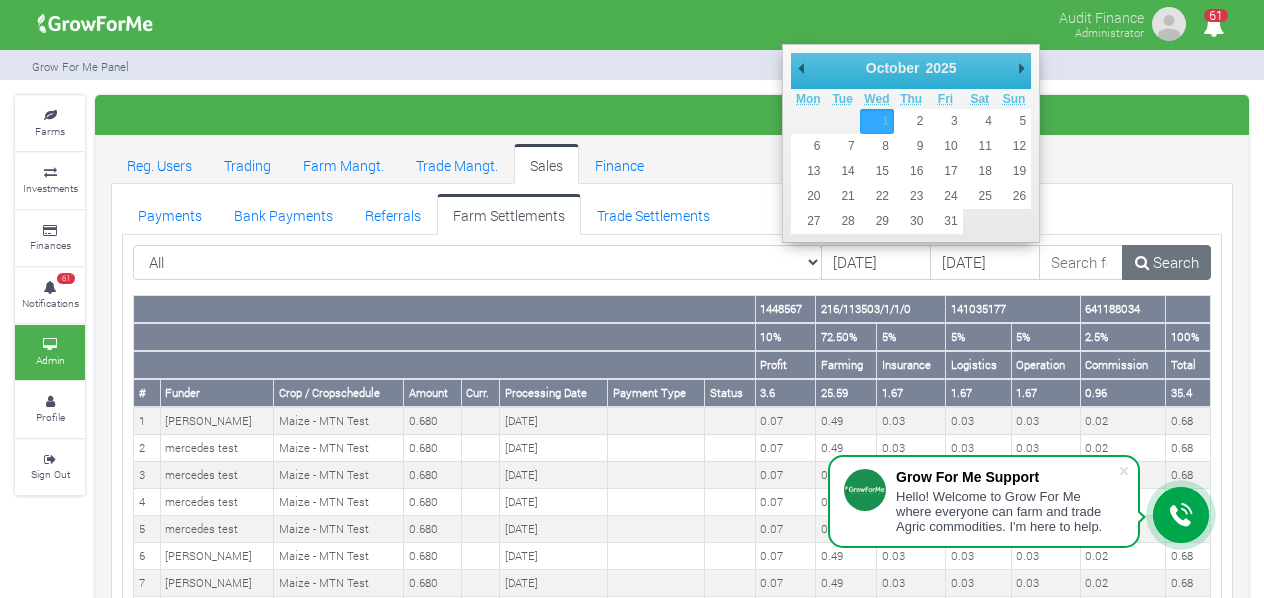 click on "2016 2017 2018 2019 2020 2021 2022 2023 2024 2025 2026 2027 2028 2029 2030" at bounding box center (949, 68) 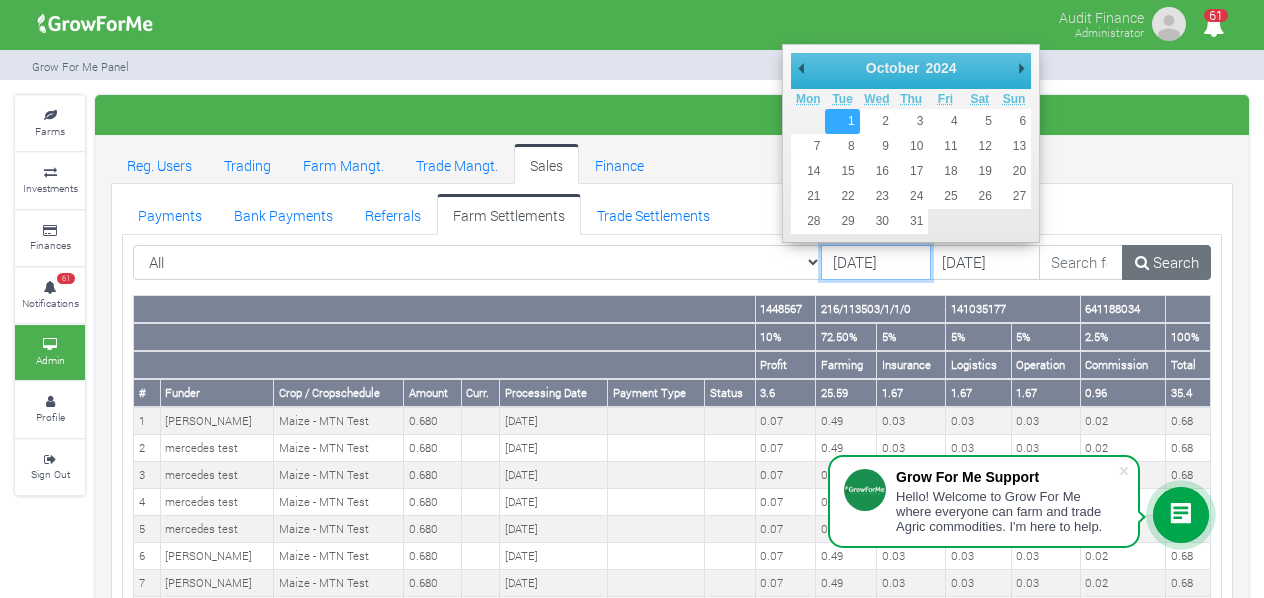 type on "01/10/2024" 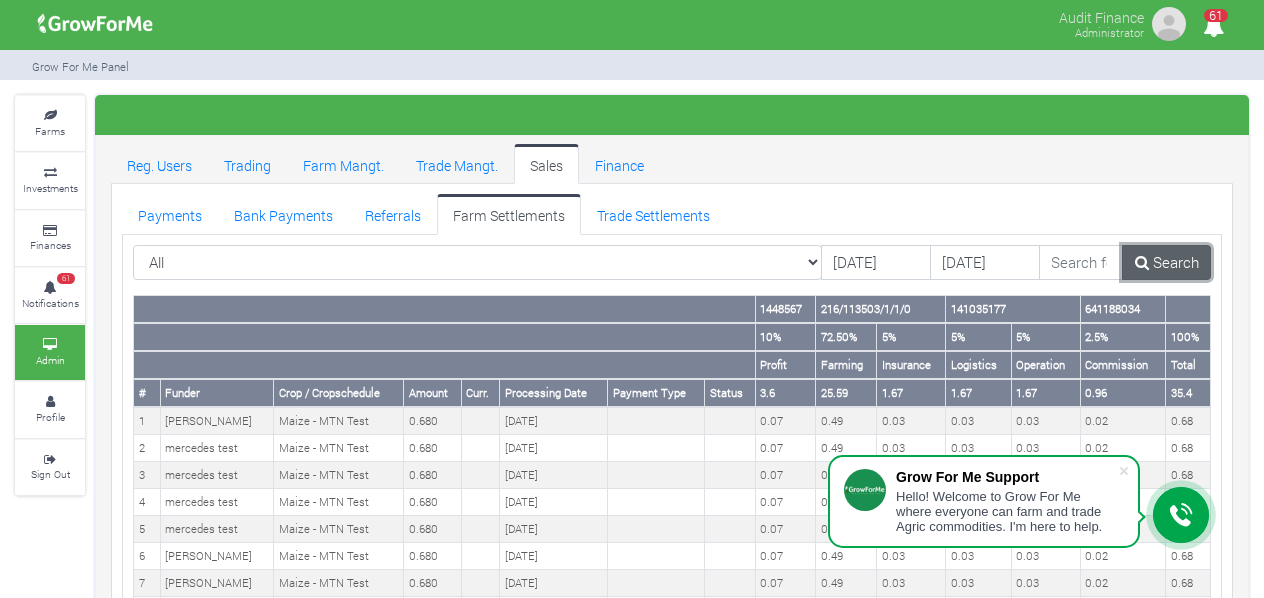 click at bounding box center [1142, 262] 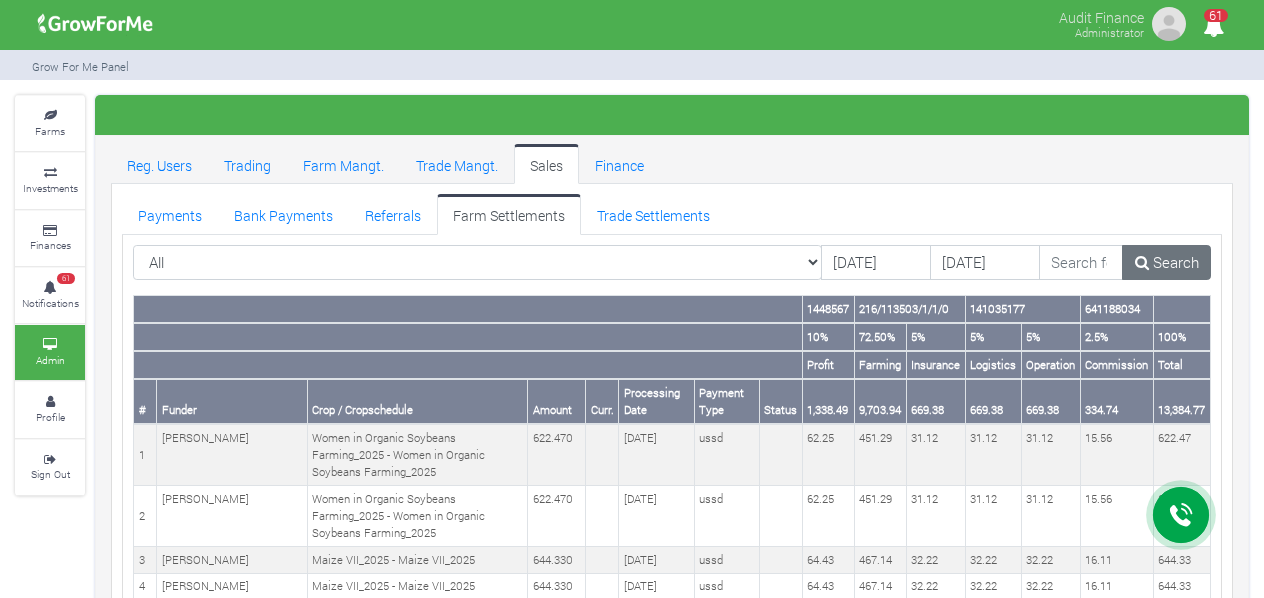 scroll, scrollTop: 168, scrollLeft: 0, axis: vertical 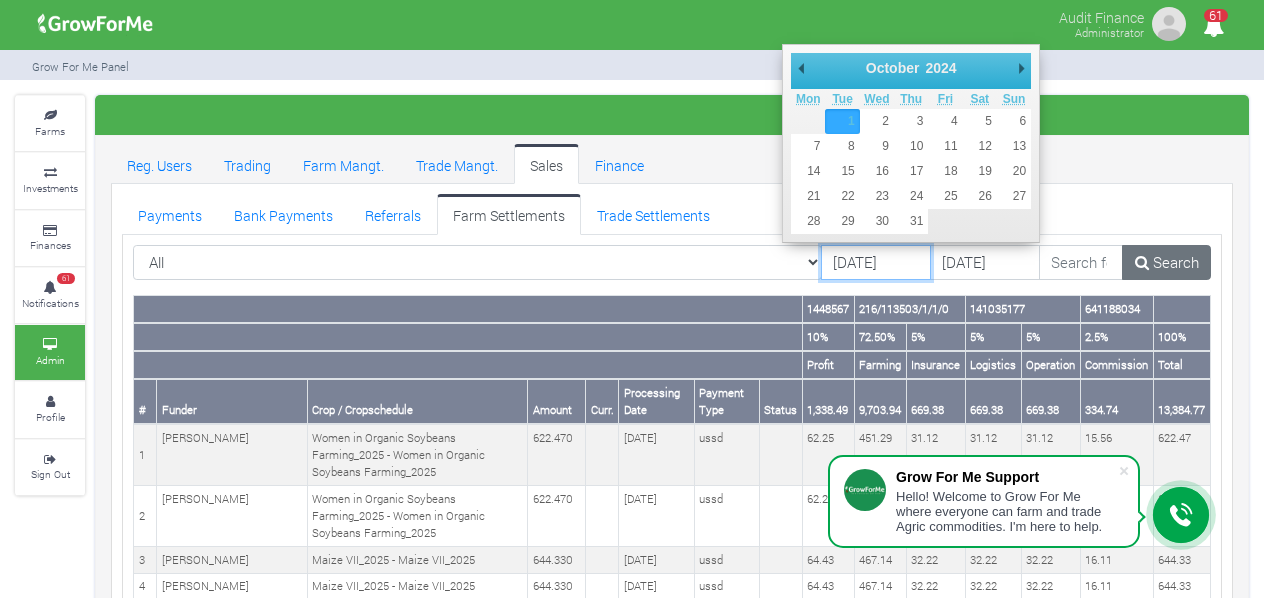 click on "01/10/2024" at bounding box center [876, 263] 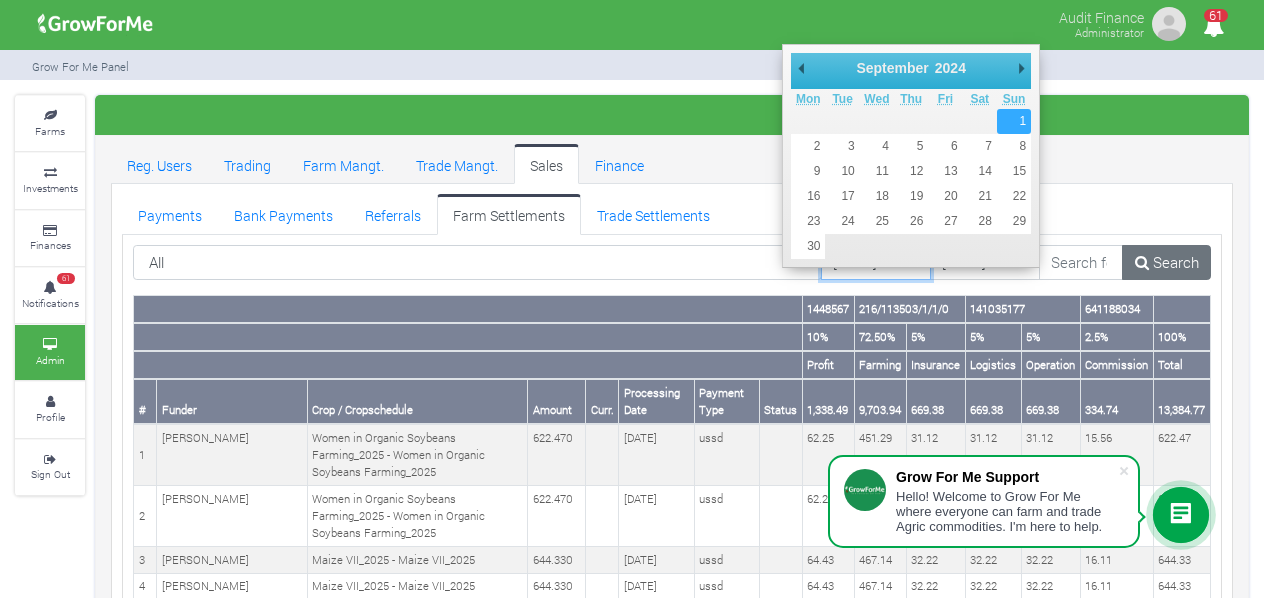 type on "[DATE]" 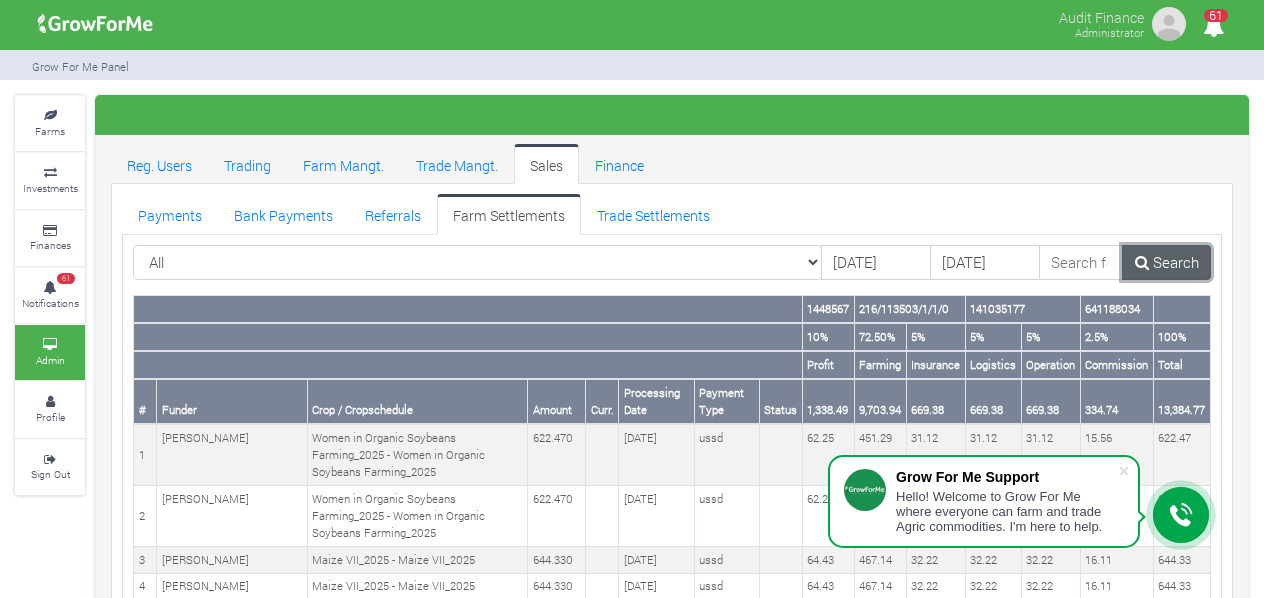 click on "Search" at bounding box center (1166, 263) 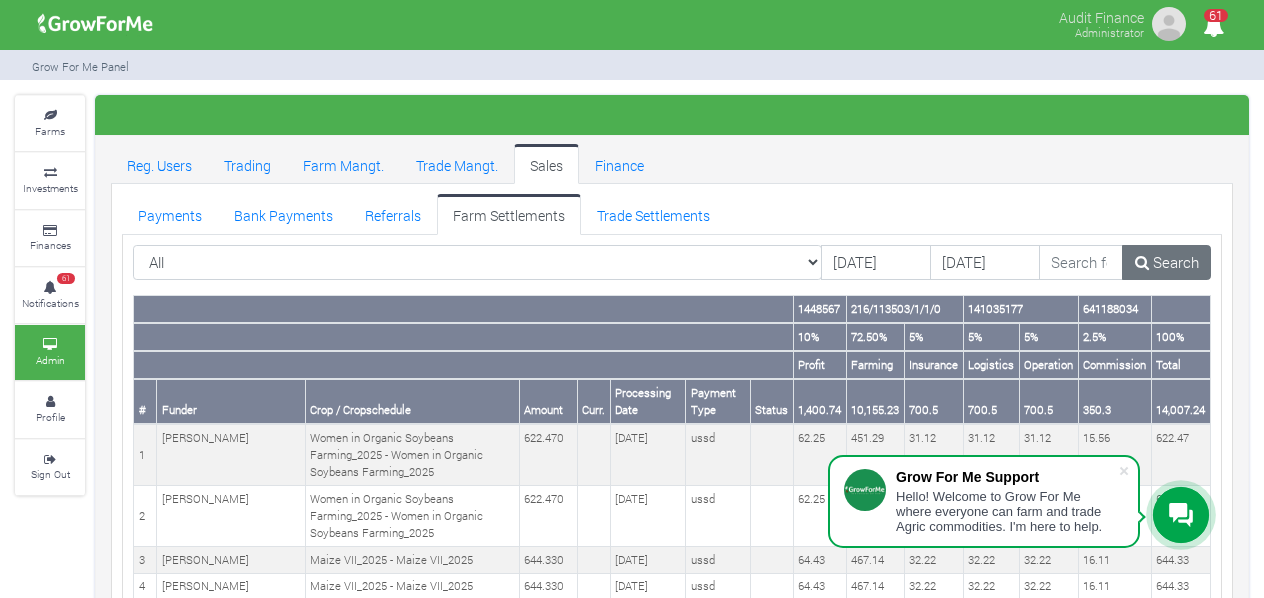 scroll, scrollTop: 3025, scrollLeft: 0, axis: vertical 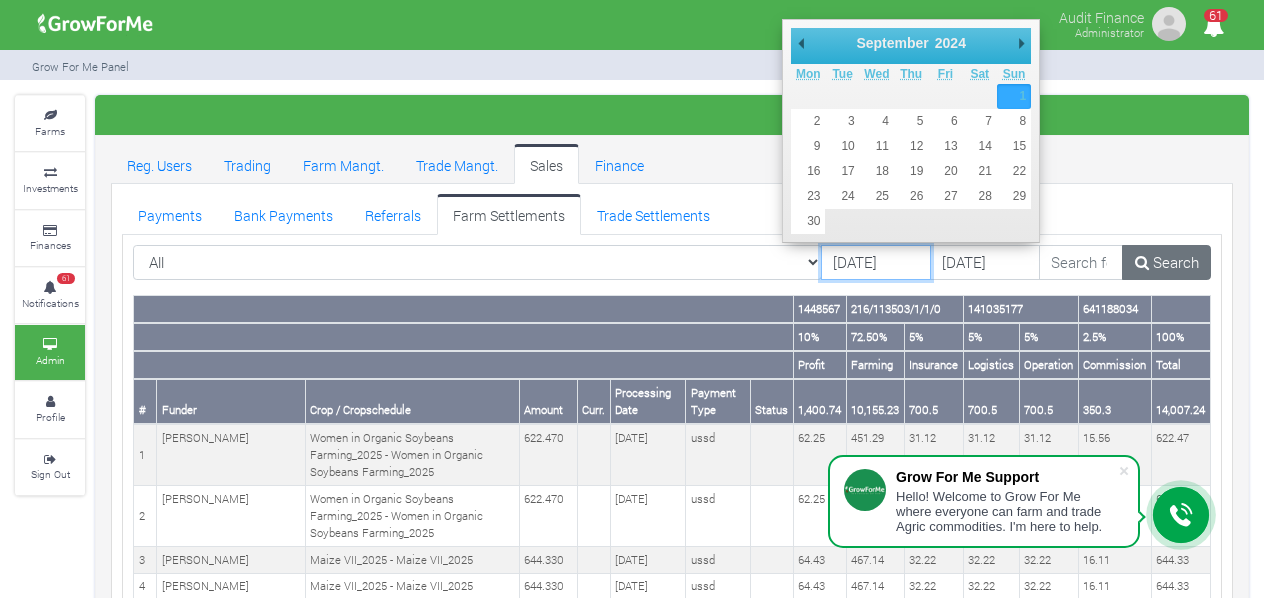 click on "[DATE]" at bounding box center [876, 263] 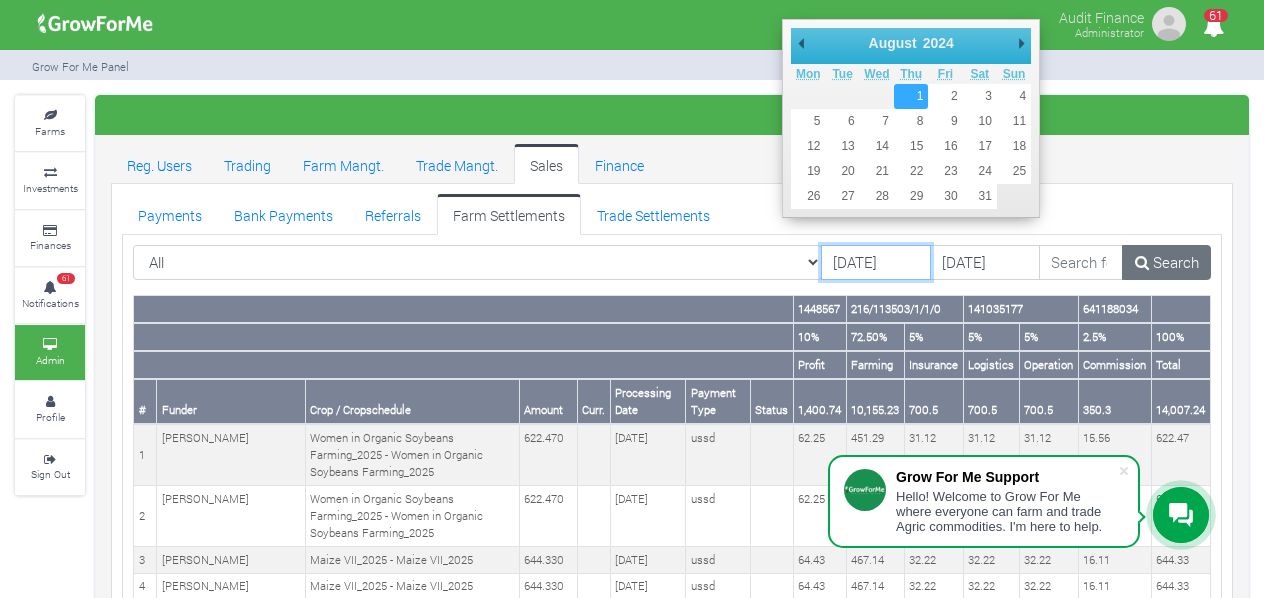 type on "[DATE]" 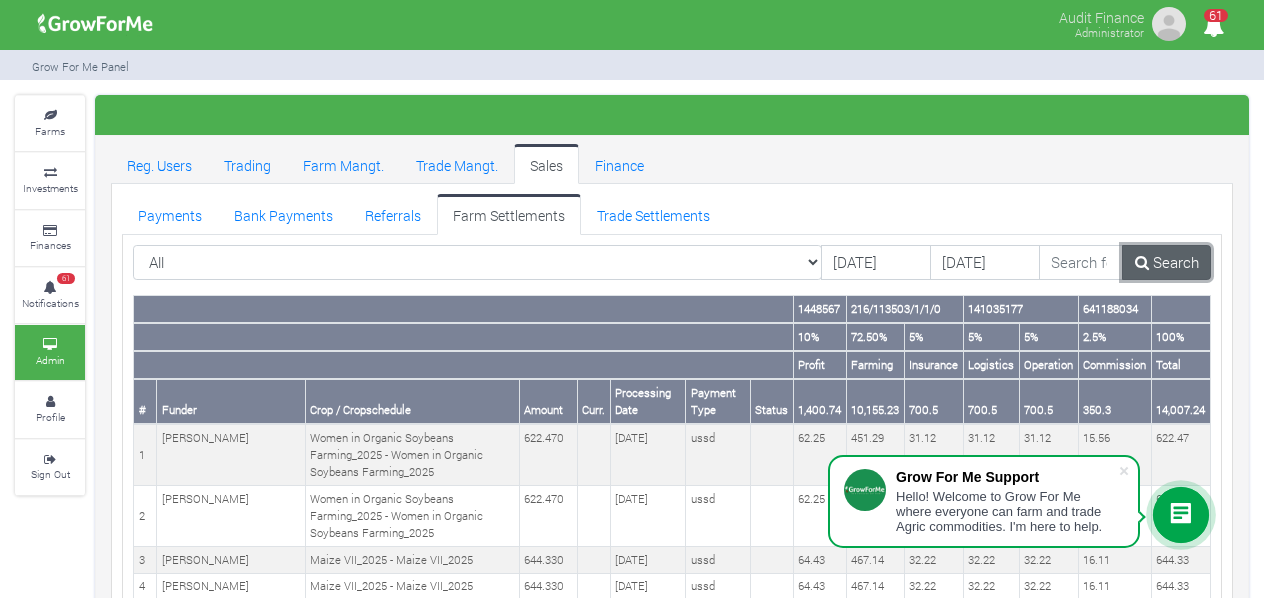 click on "Search" at bounding box center [1166, 263] 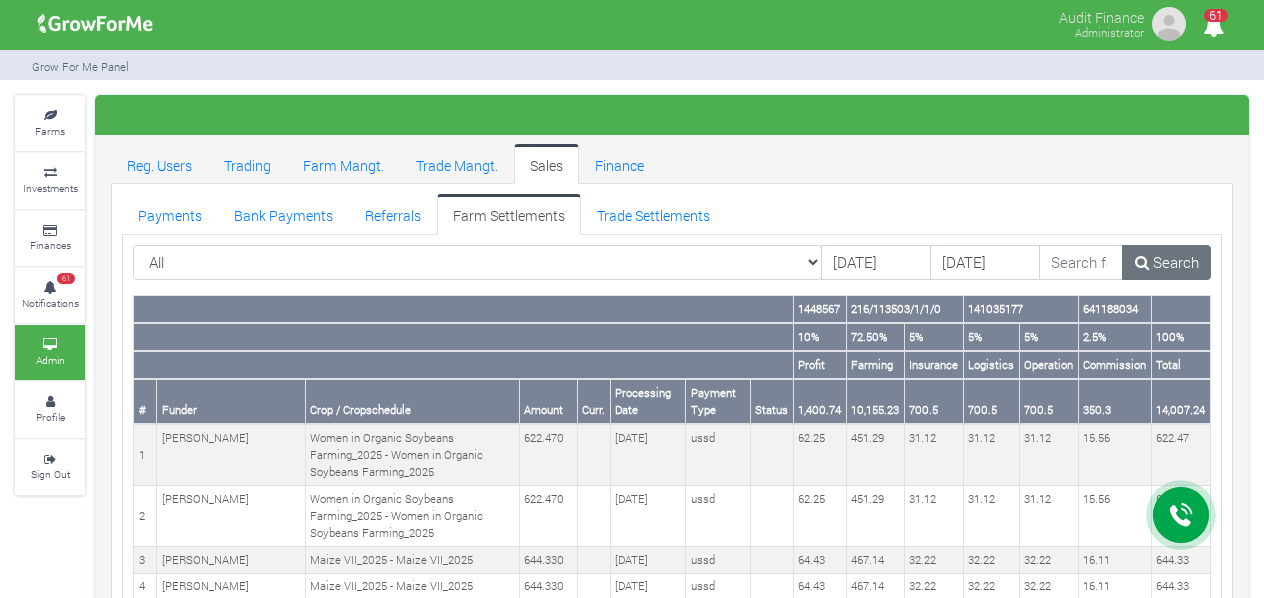 scroll, scrollTop: 3025, scrollLeft: 0, axis: vertical 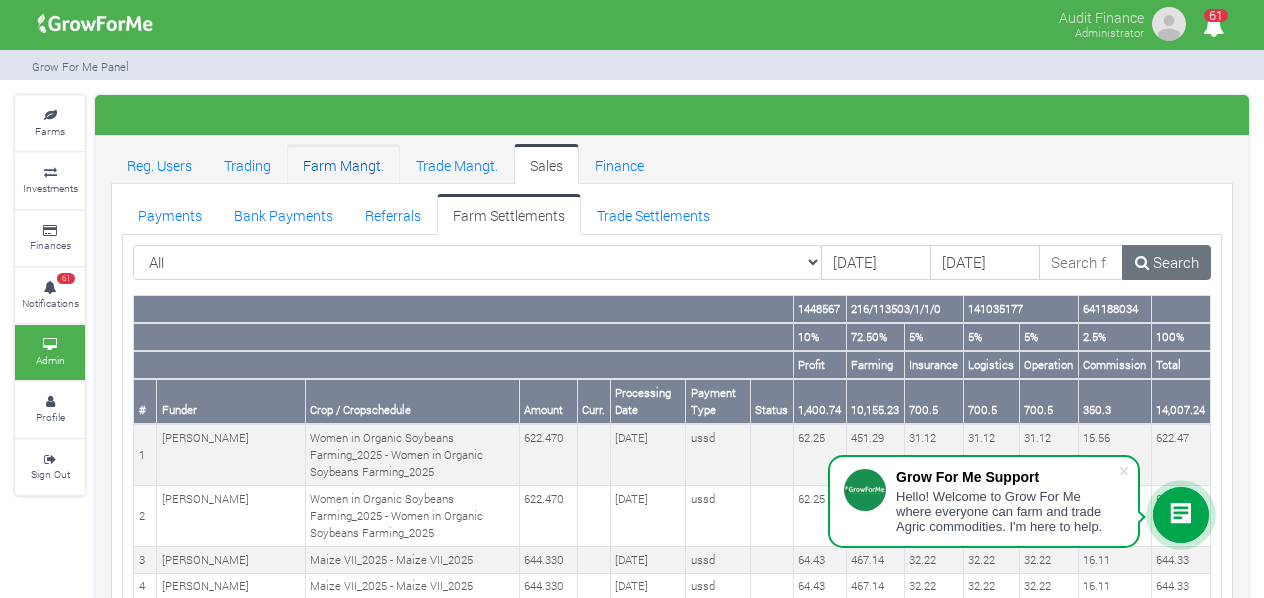 click on "Farm Mangt." at bounding box center (343, 164) 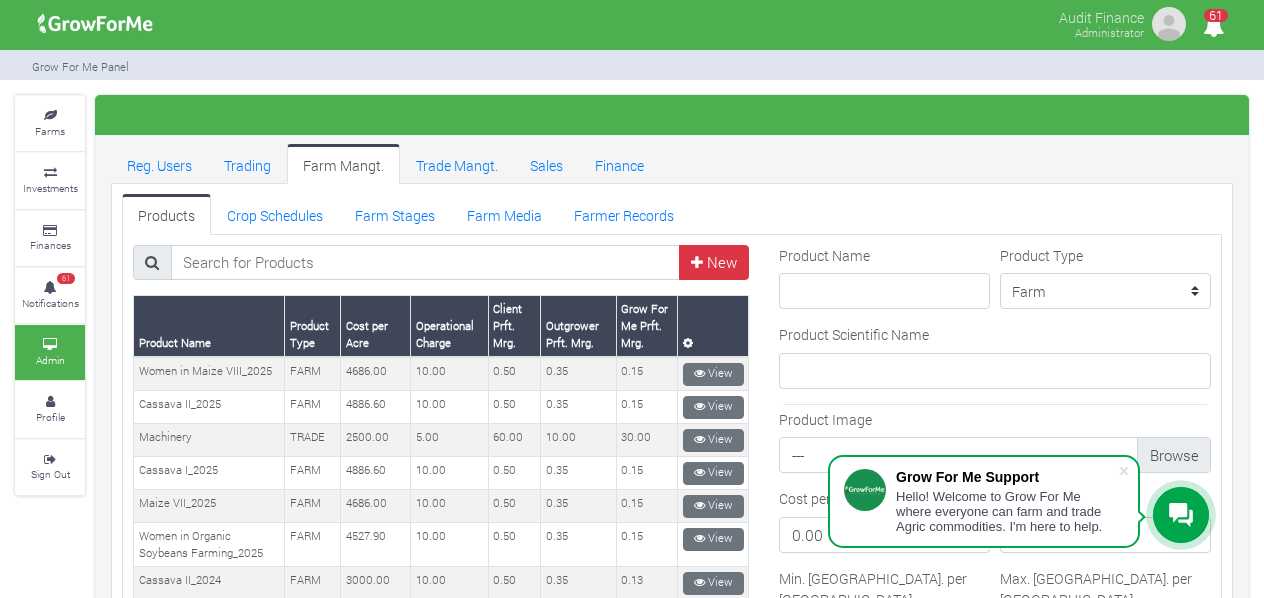 scroll, scrollTop: 0, scrollLeft: 0, axis: both 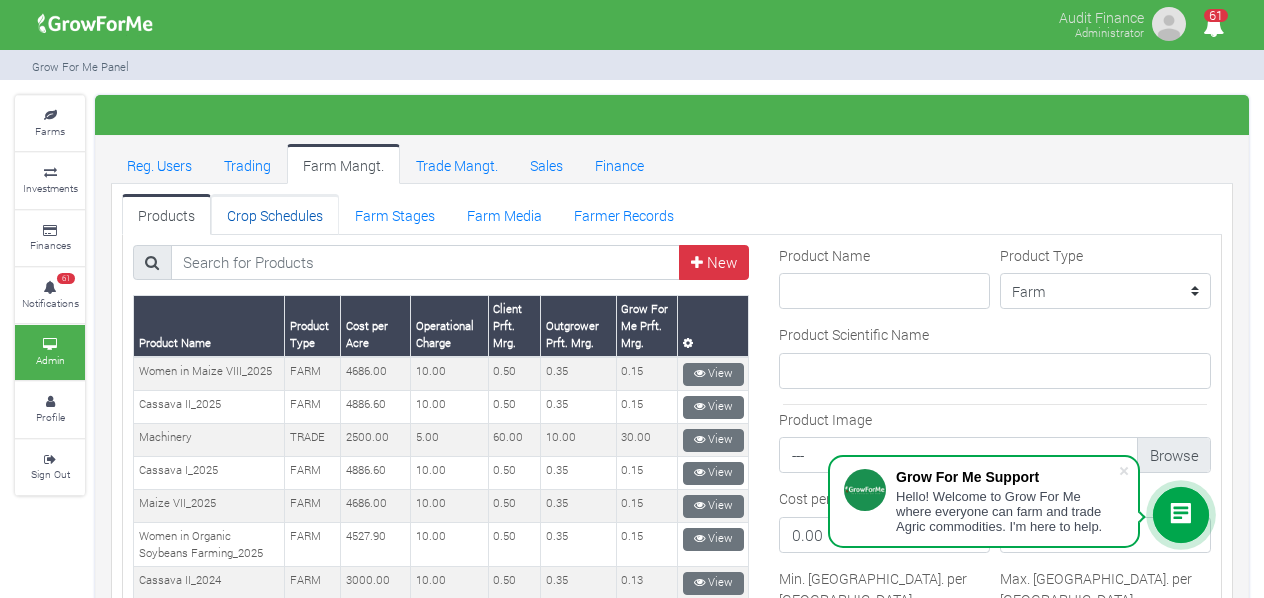 click on "Crop Schedules" at bounding box center (275, 214) 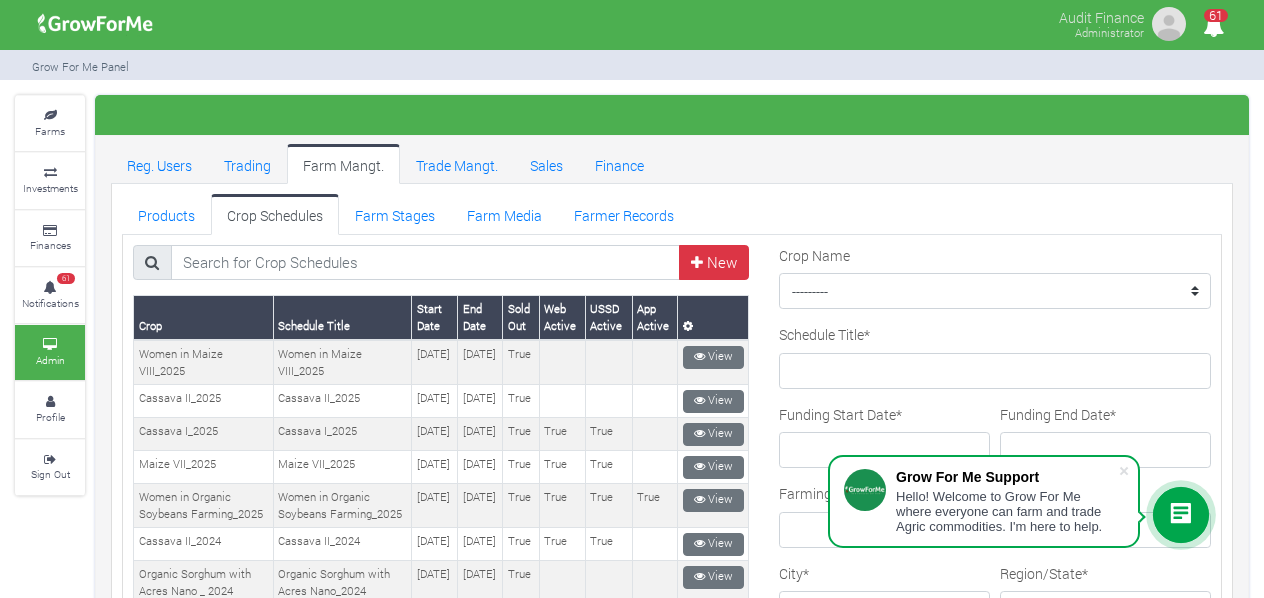 scroll, scrollTop: 0, scrollLeft: 0, axis: both 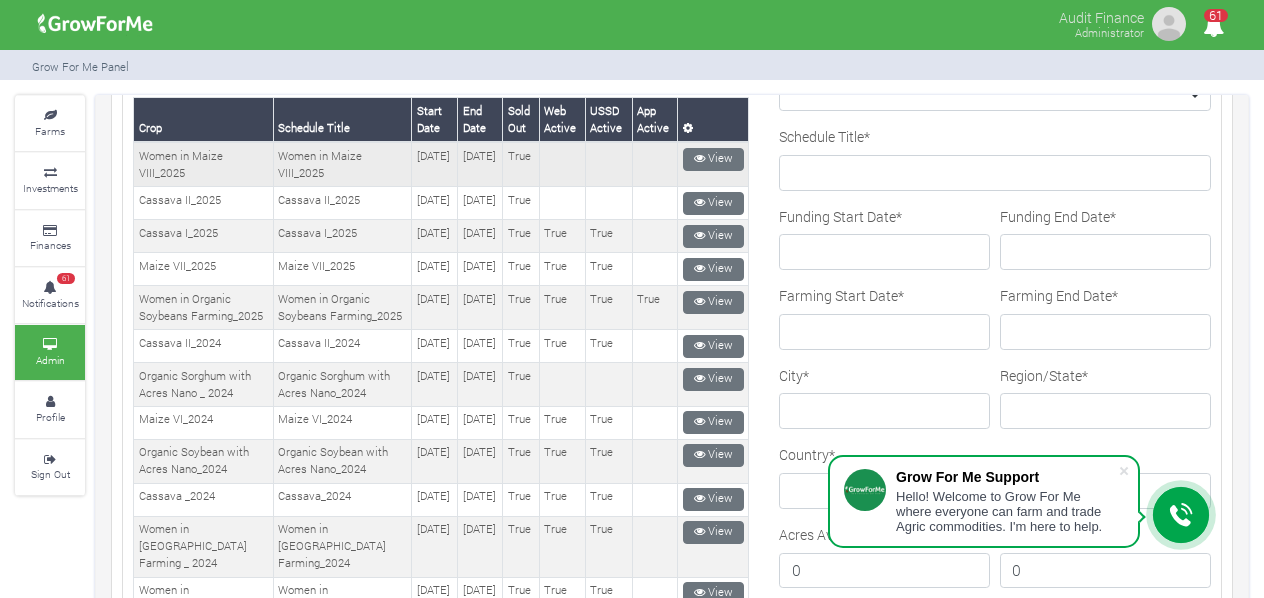 drag, startPoint x: 388, startPoint y: 154, endPoint x: 420, endPoint y: 165, distance: 33.83785 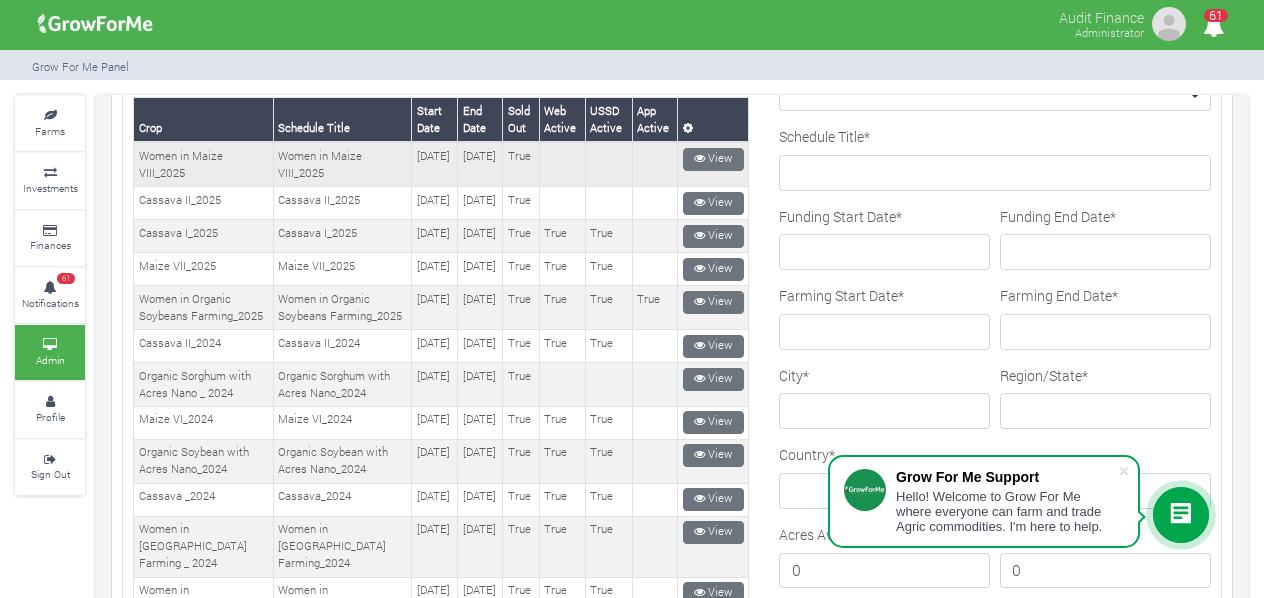 click on "Aug. 20, 2025" at bounding box center (435, 164) 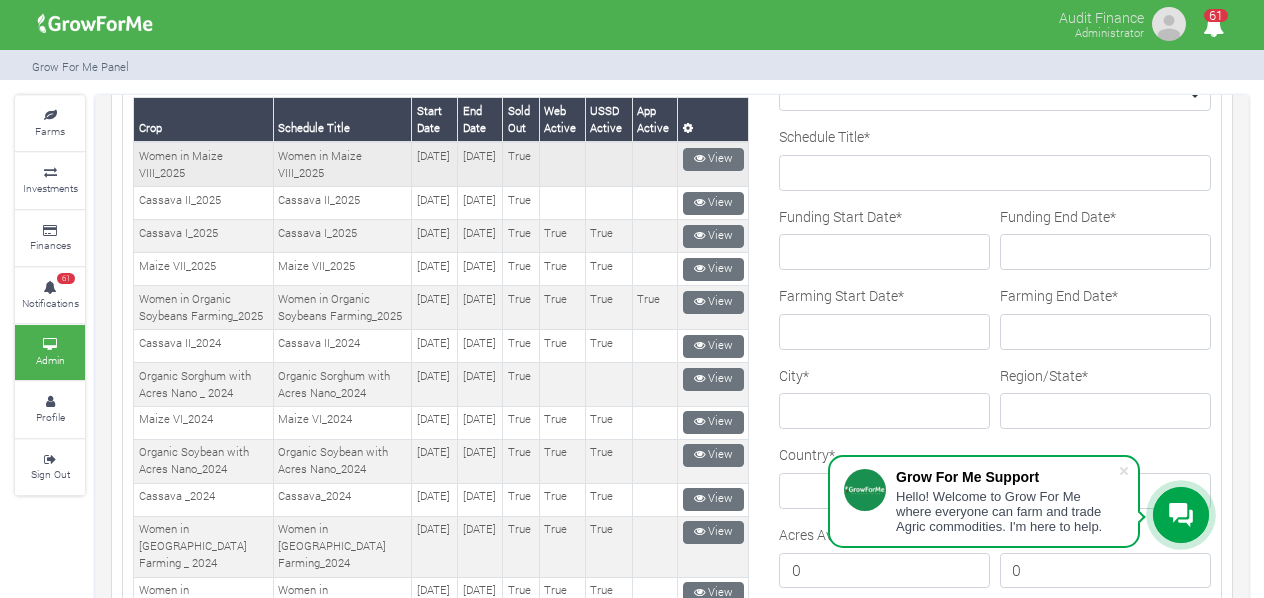 click on "Aug. 20, 2025" at bounding box center (435, 164) 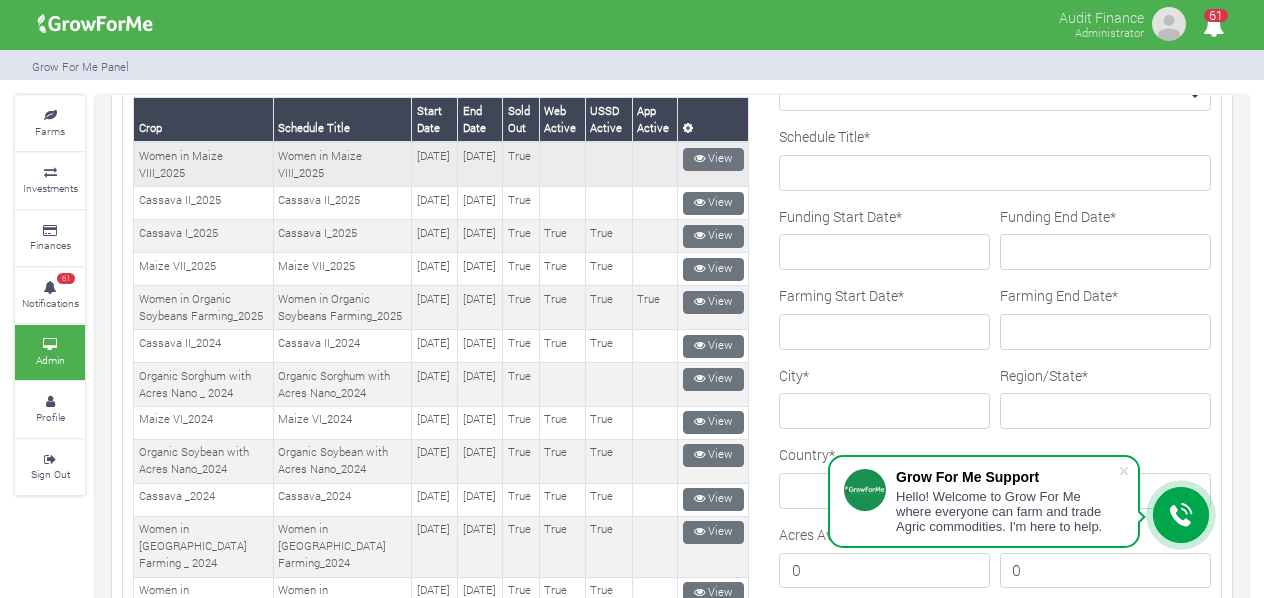 drag, startPoint x: 420, startPoint y: 166, endPoint x: 399, endPoint y: 160, distance: 21.84033 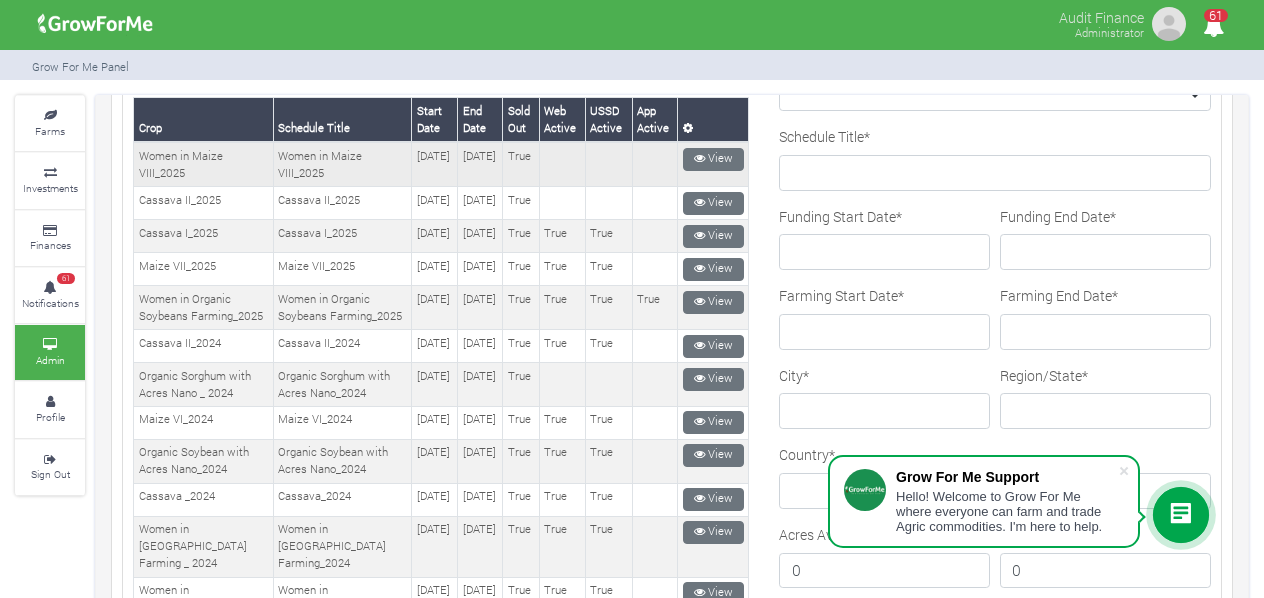 drag, startPoint x: 384, startPoint y: 152, endPoint x: 401, endPoint y: 169, distance: 24.04163 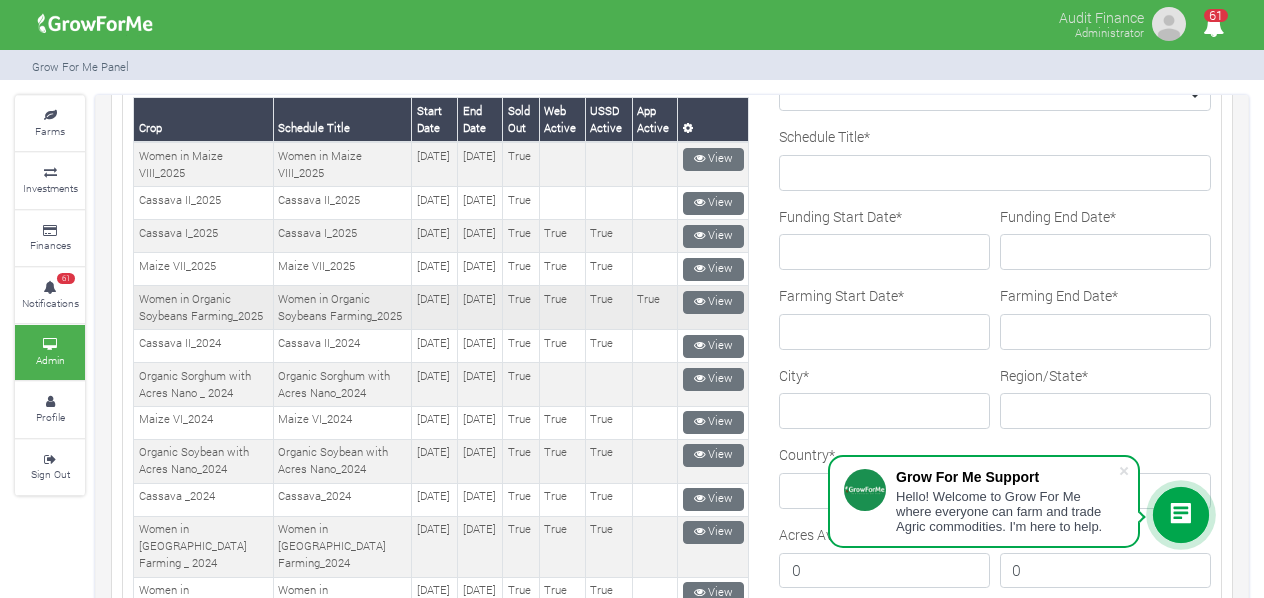 drag, startPoint x: 384, startPoint y: 325, endPoint x: 421, endPoint y: 343, distance: 41.14608 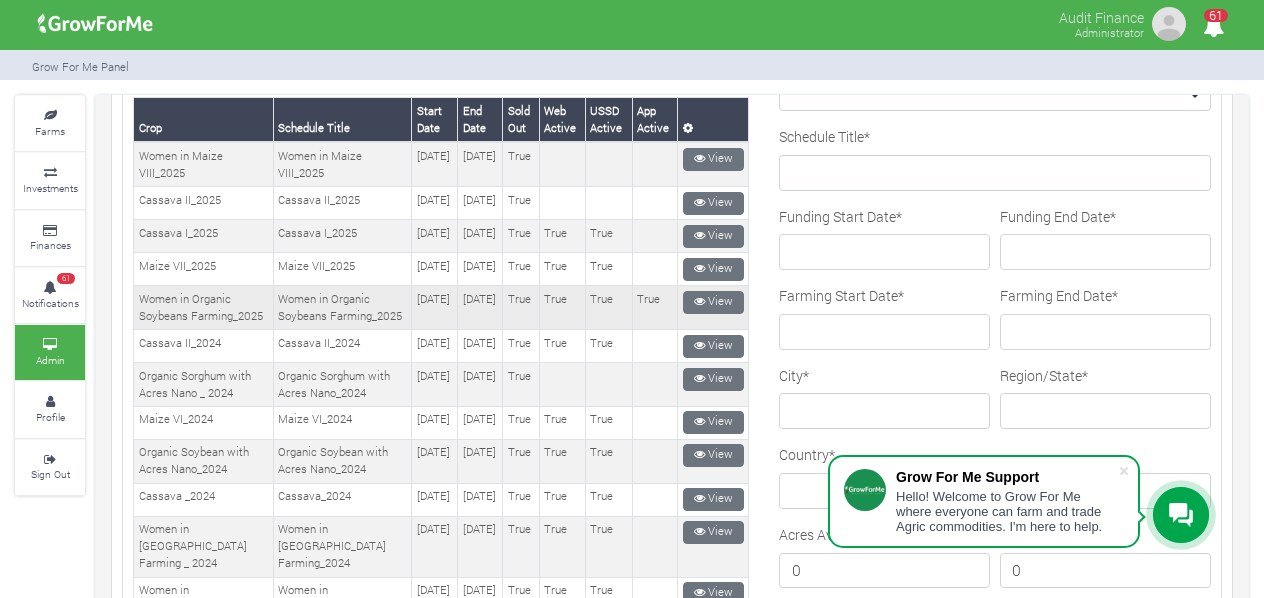click on "June 20, 2025" at bounding box center [435, 308] 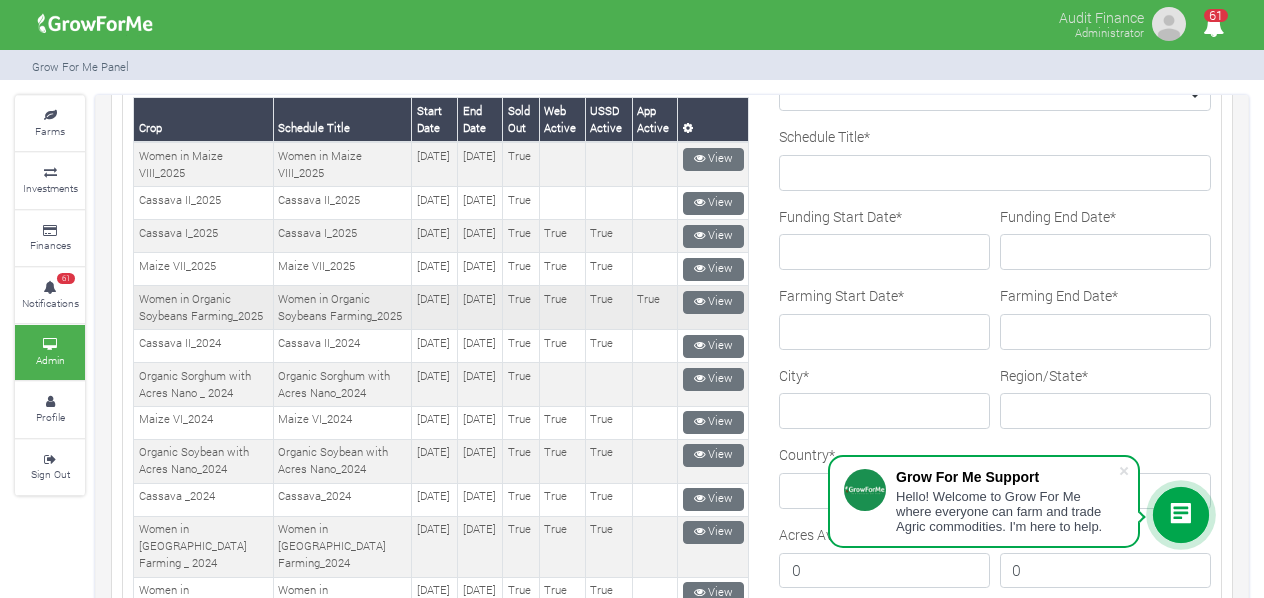 drag, startPoint x: 421, startPoint y: 343, endPoint x: 383, endPoint y: 325, distance: 42.047592 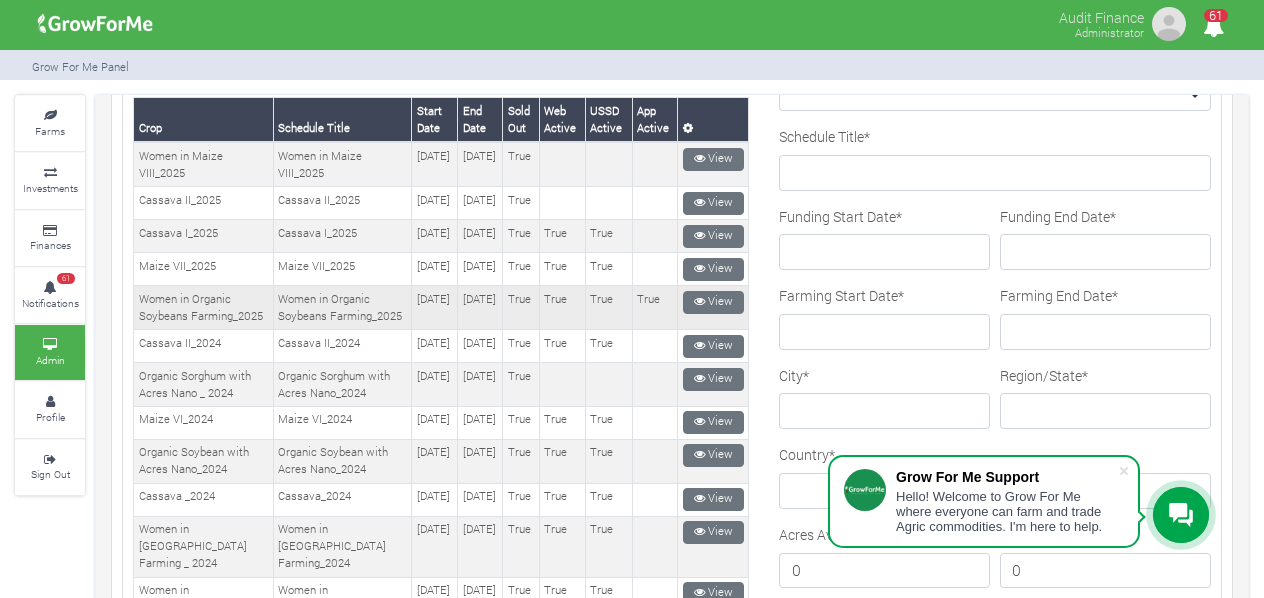 click on "June 20, 2025" at bounding box center (435, 308) 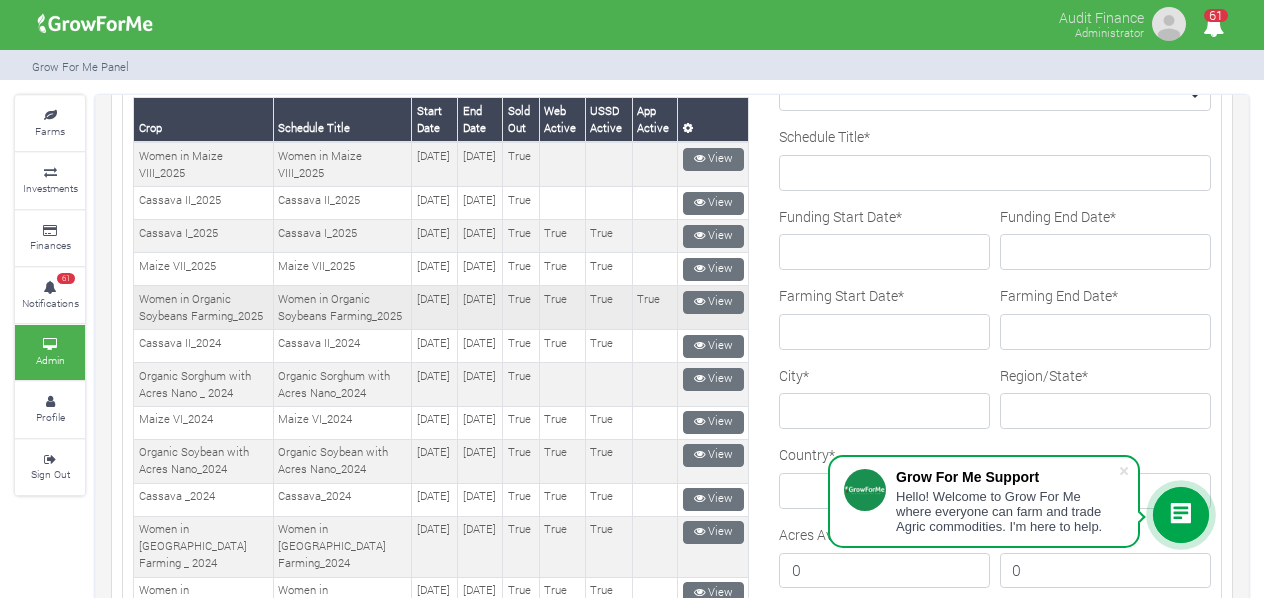 drag, startPoint x: 420, startPoint y: 341, endPoint x: 388, endPoint y: 326, distance: 35.341194 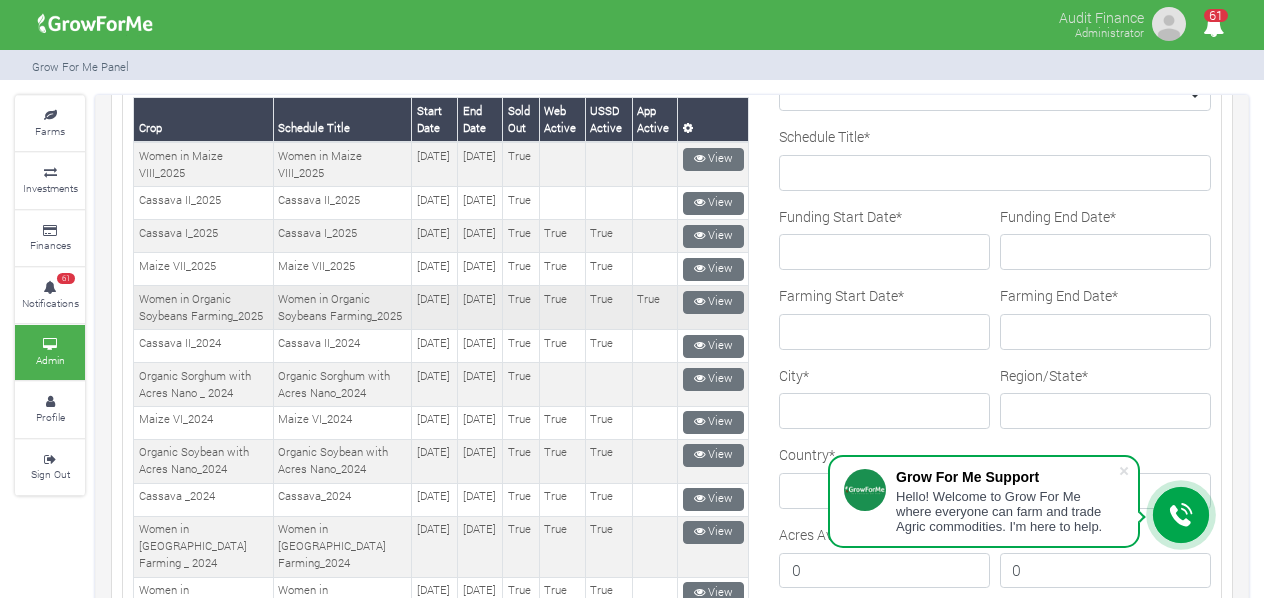 drag, startPoint x: 388, startPoint y: 326, endPoint x: 418, endPoint y: 341, distance: 33.54102 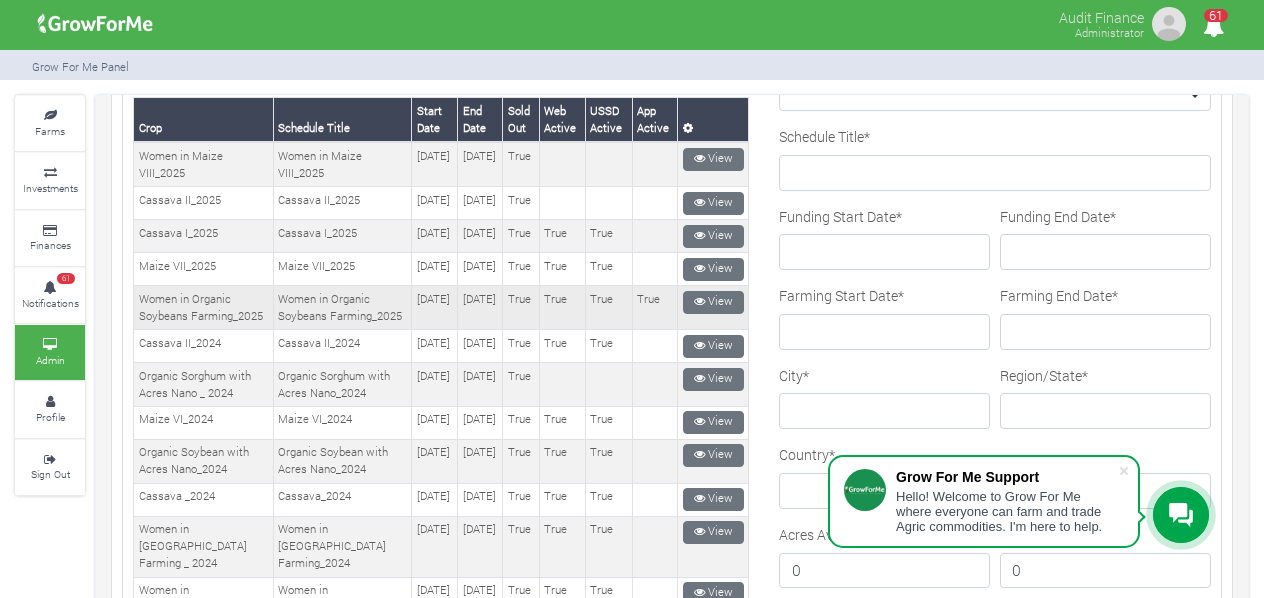 drag, startPoint x: 418, startPoint y: 341, endPoint x: 391, endPoint y: 331, distance: 28.79236 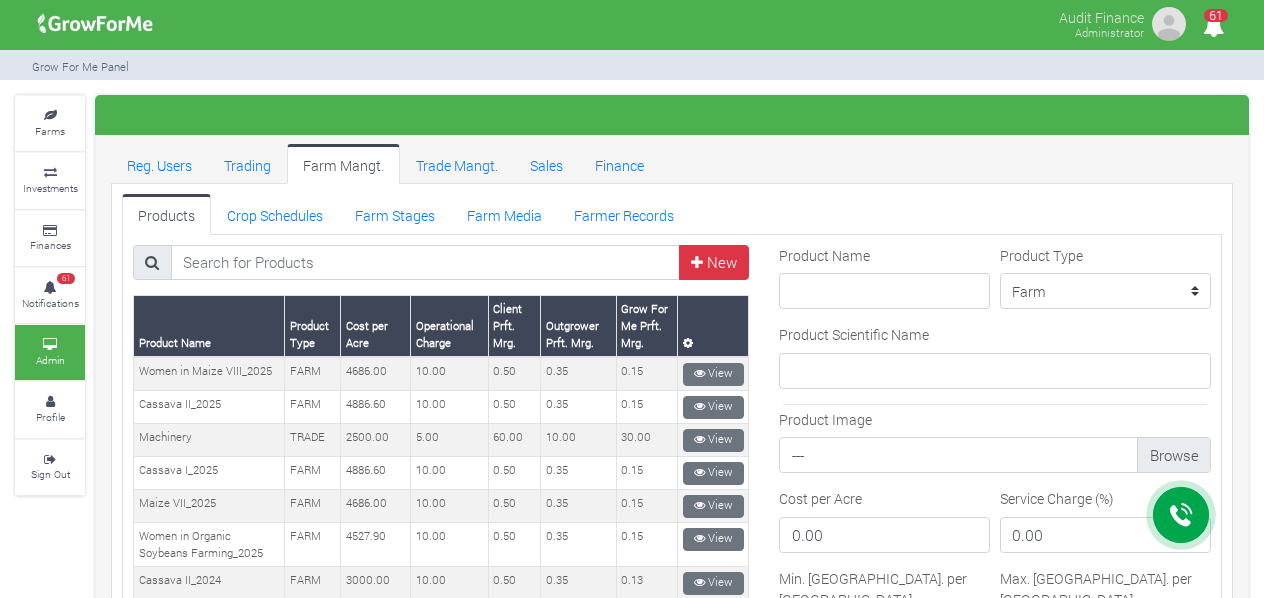 scroll, scrollTop: 0, scrollLeft: 0, axis: both 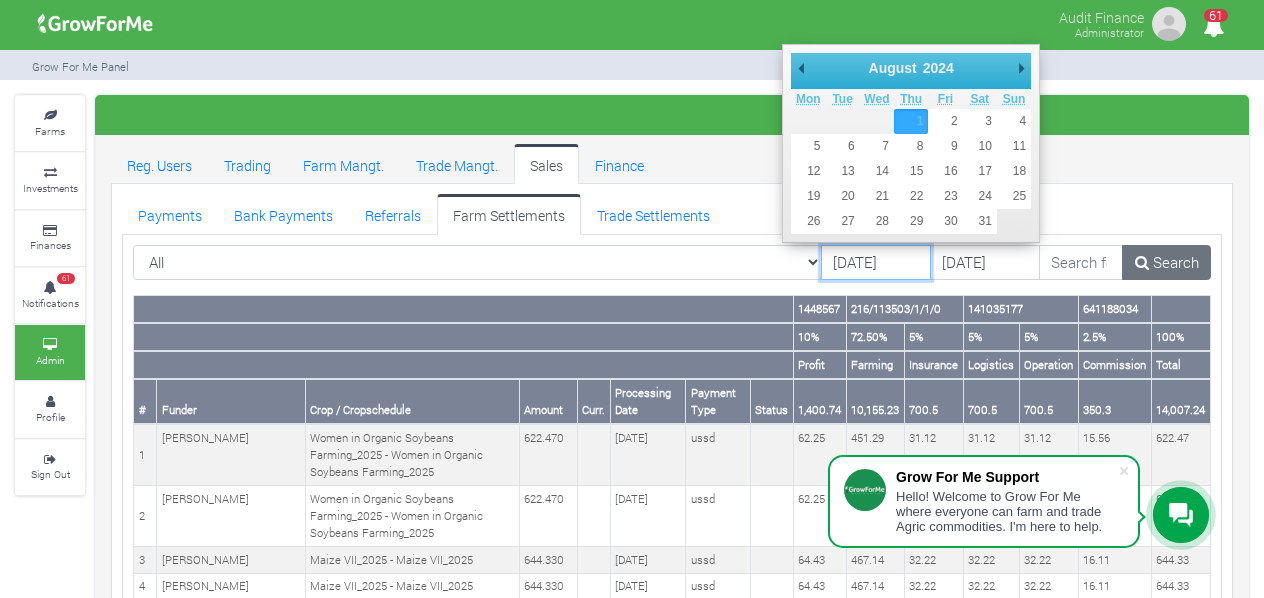 click on "01/08/2024" at bounding box center (876, 263) 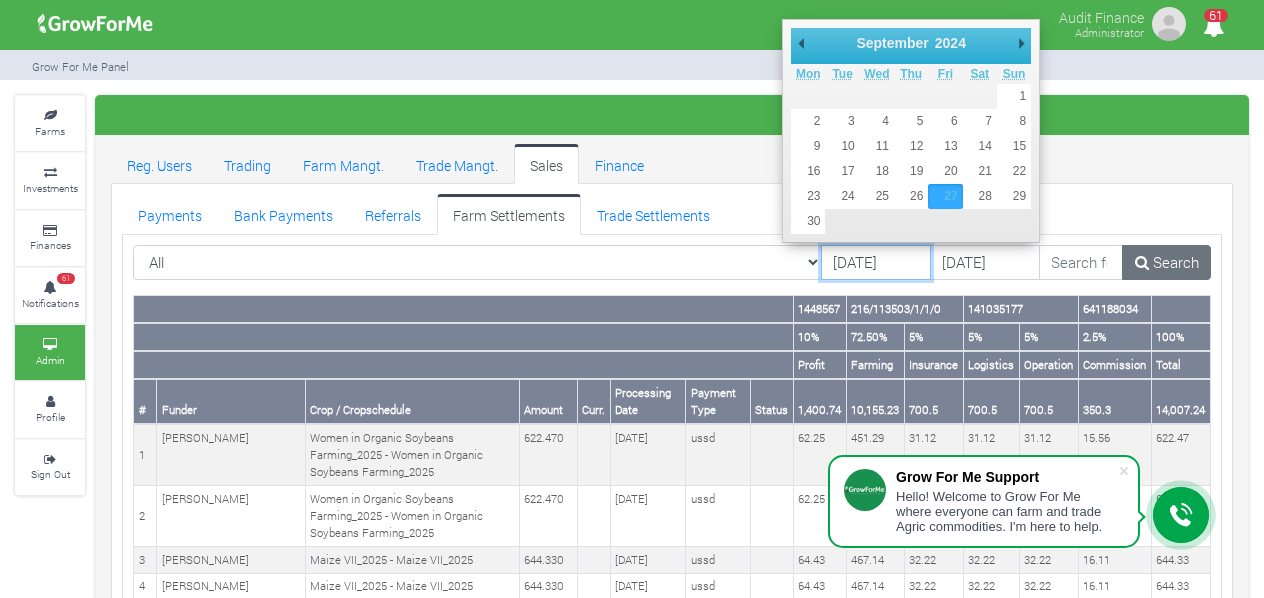 click on "27/09/2024" at bounding box center [876, 263] 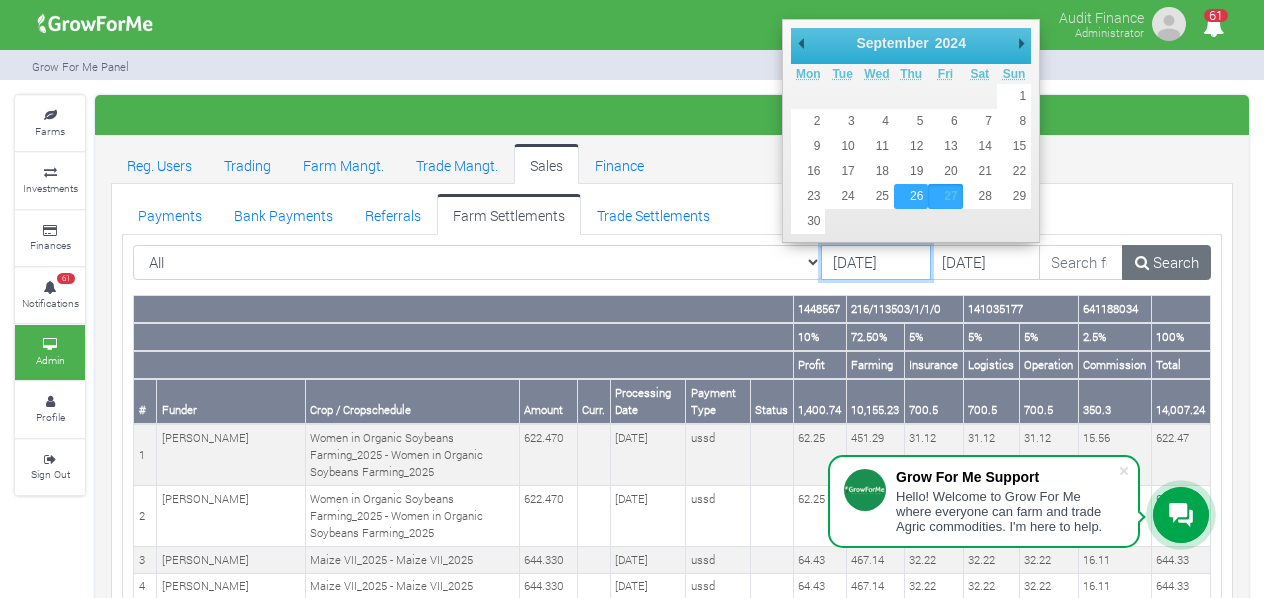 type on "[DATE]" 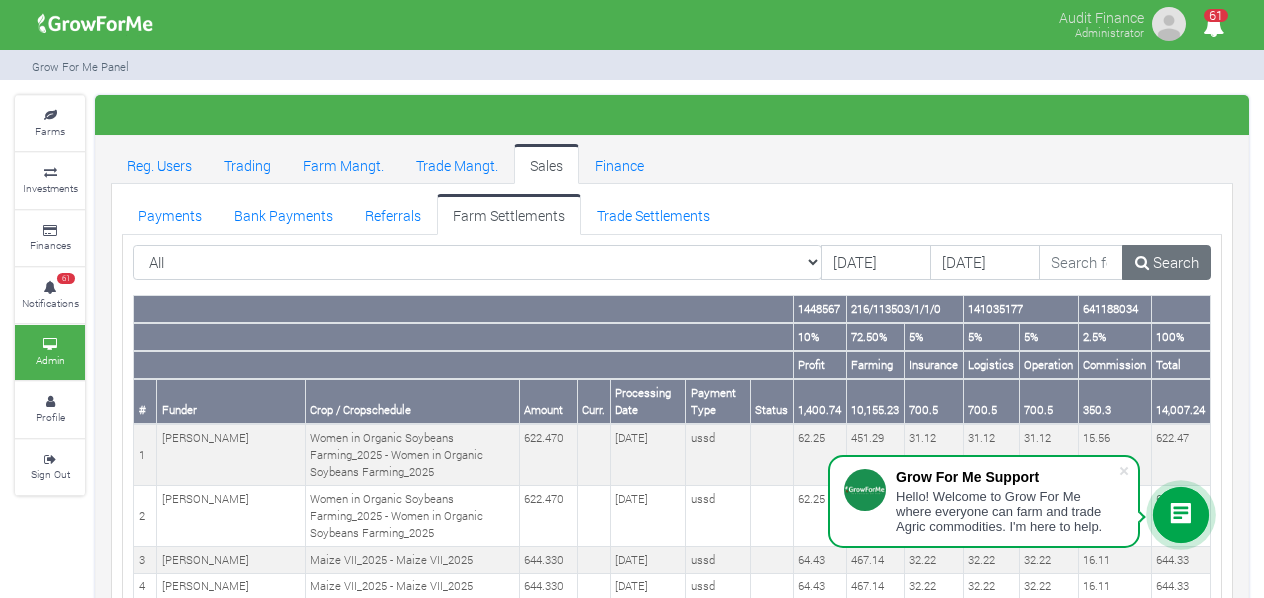 click on "All
All" at bounding box center [672, 270] 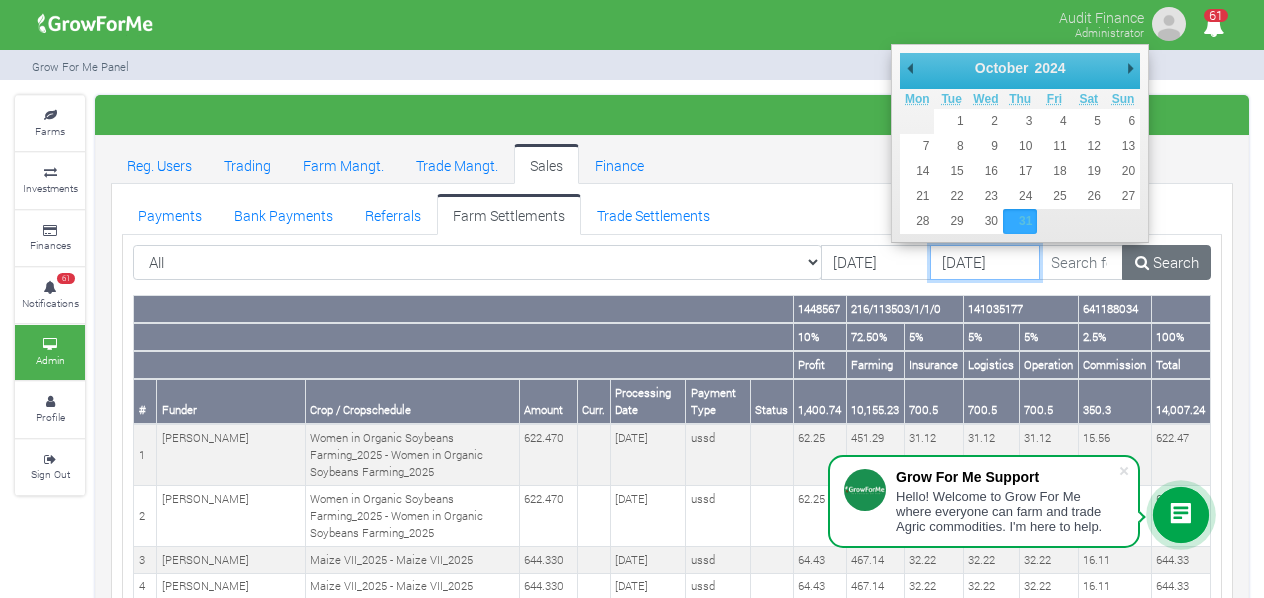 click on "31/10/2024" at bounding box center [985, 263] 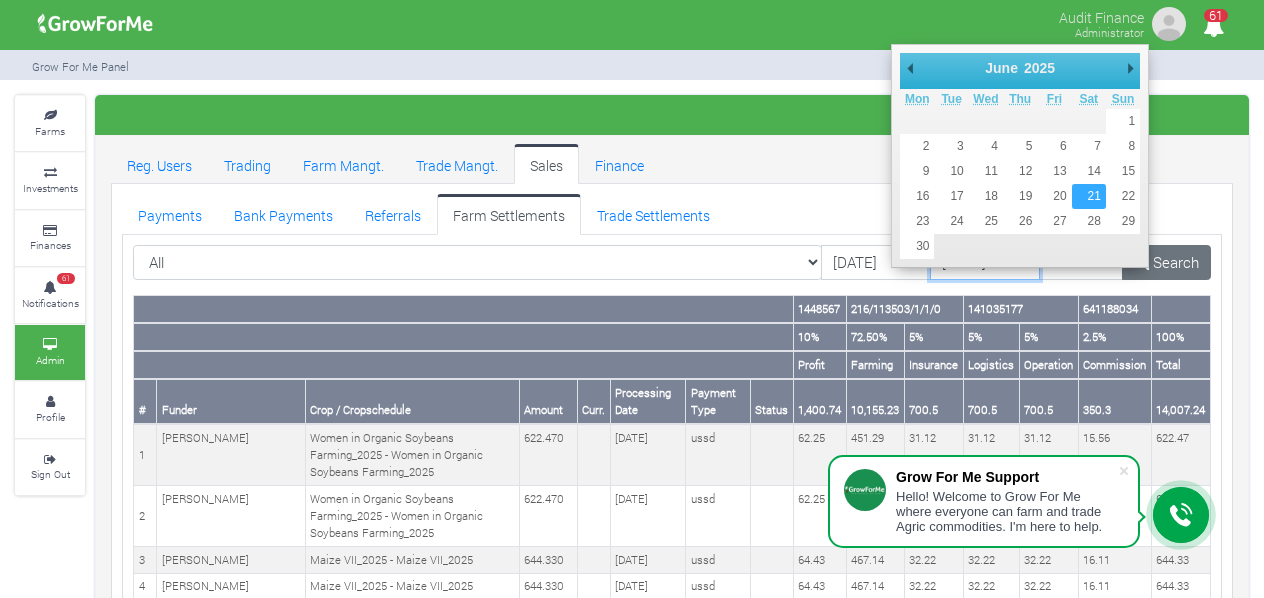 type on "[DATE]" 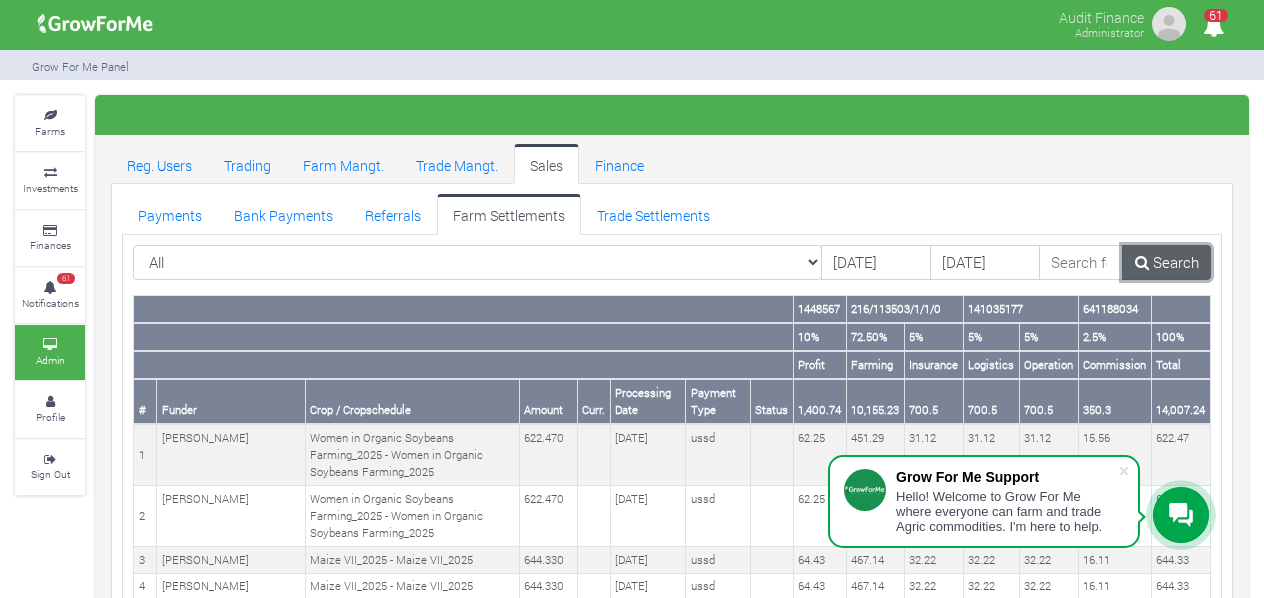 click on "Search" at bounding box center (1166, 263) 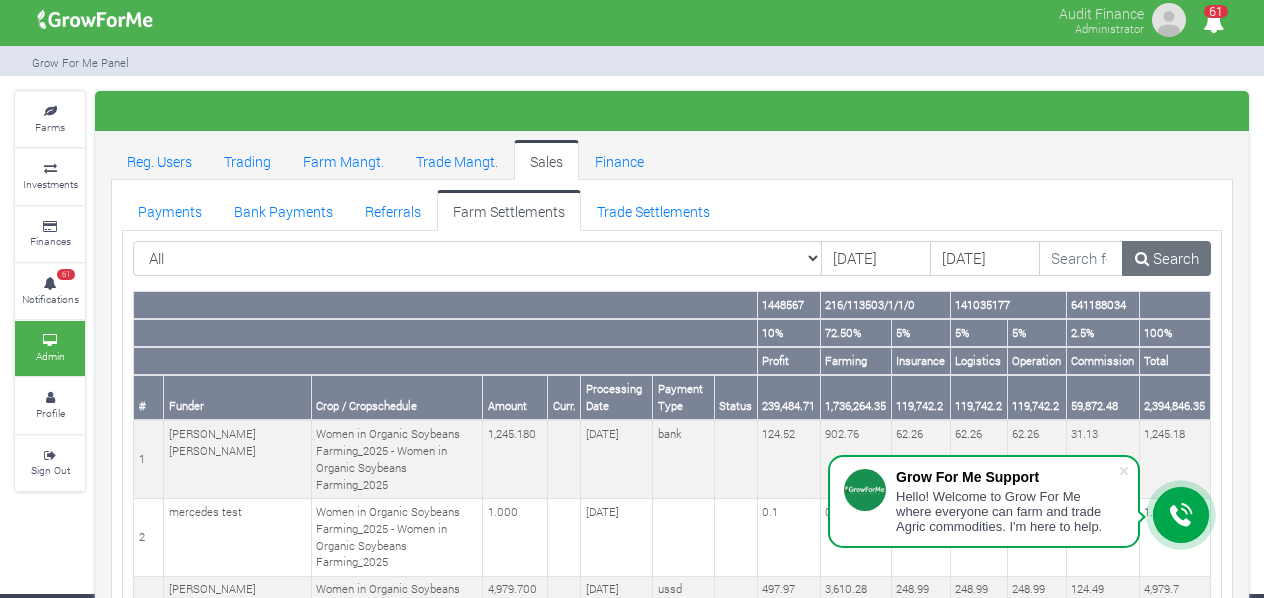 scroll, scrollTop: 0, scrollLeft: 0, axis: both 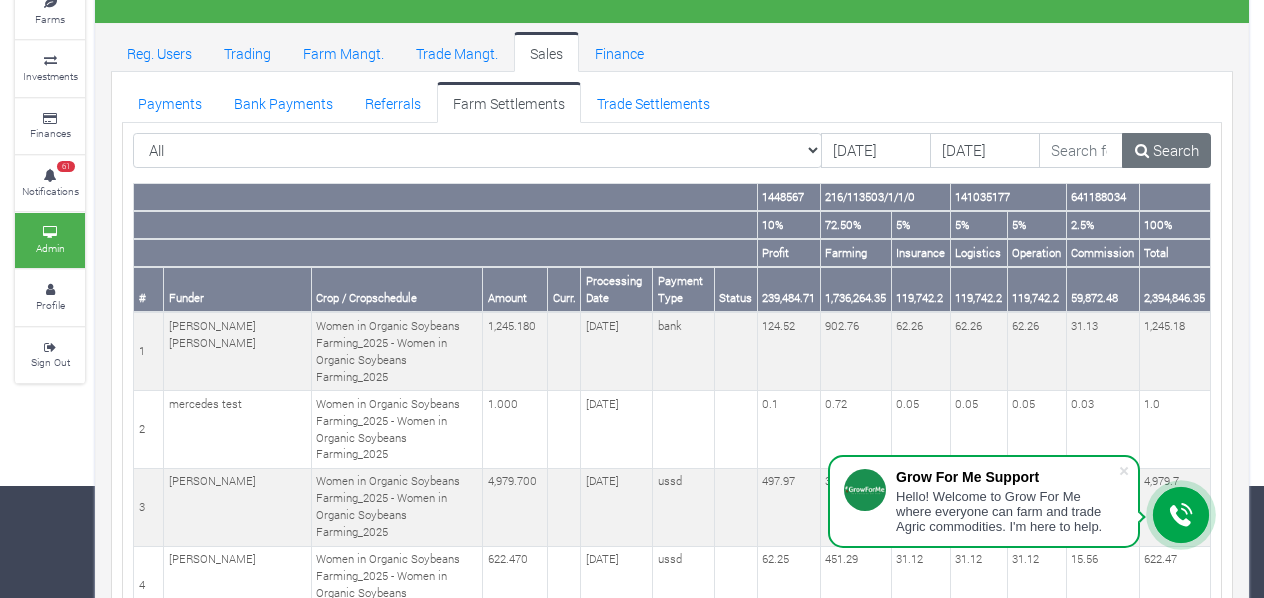 click on "2,394,846.35" at bounding box center [1174, 289] 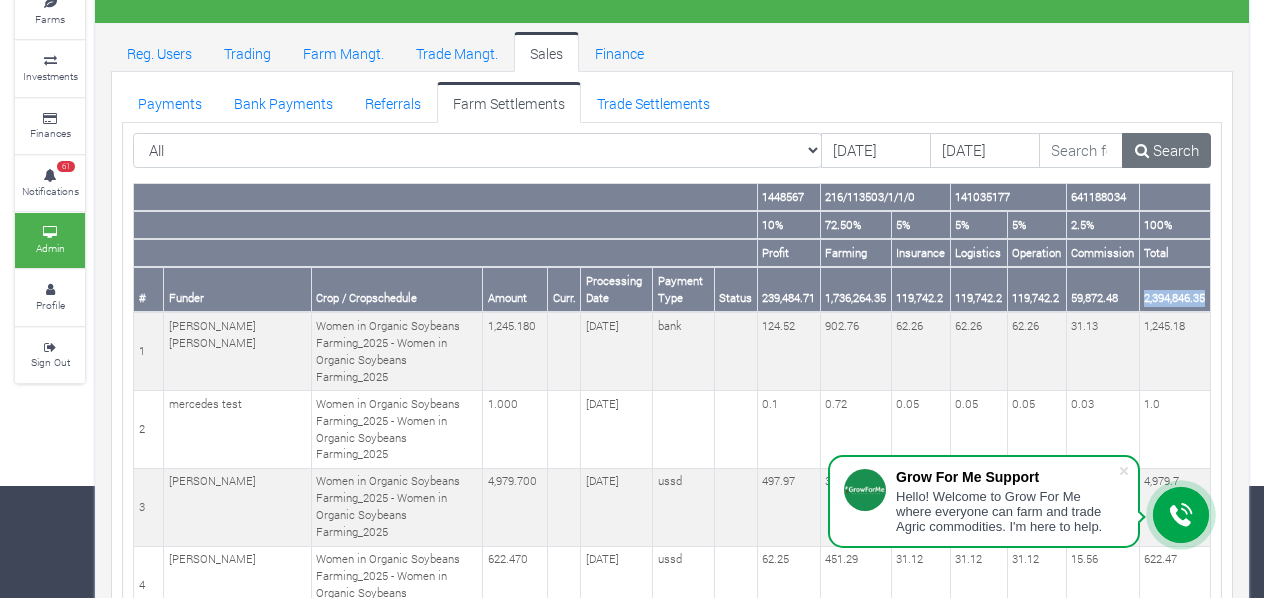 click on "2,394,846.35" at bounding box center (1174, 289) 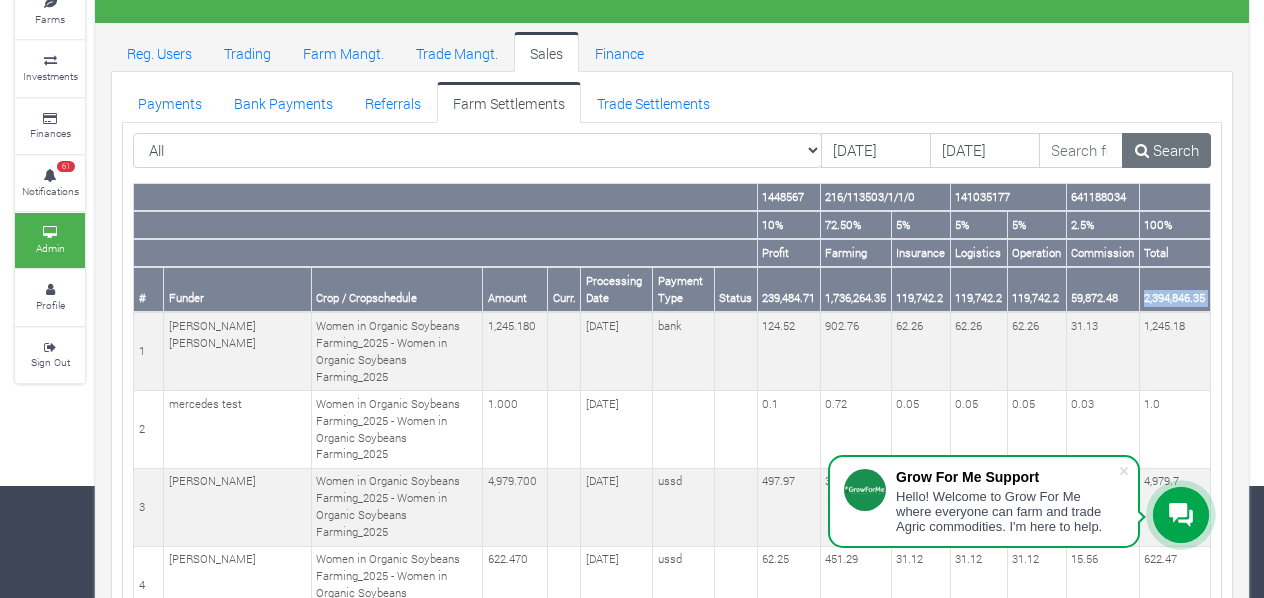 click on "2,394,846.35" at bounding box center (1174, 289) 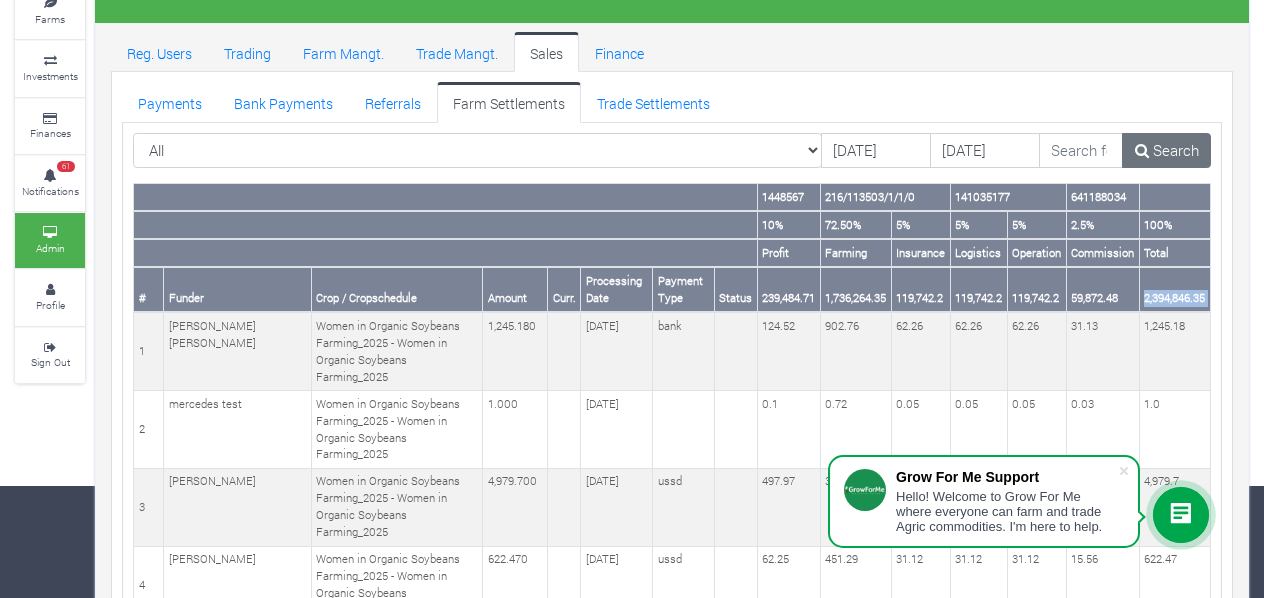 copy on "2,394,846.35" 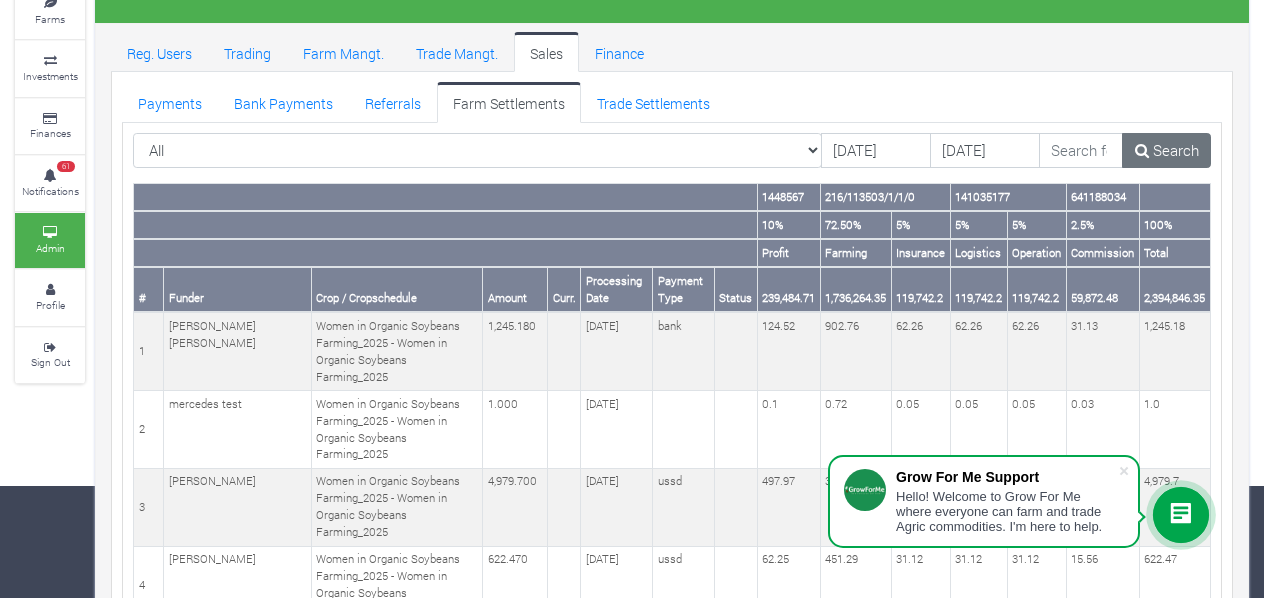 click on "Reg. Users
Trading
Farm Mangt.
Trade Mangt.
Sales
Finance" at bounding box center (672, 52) 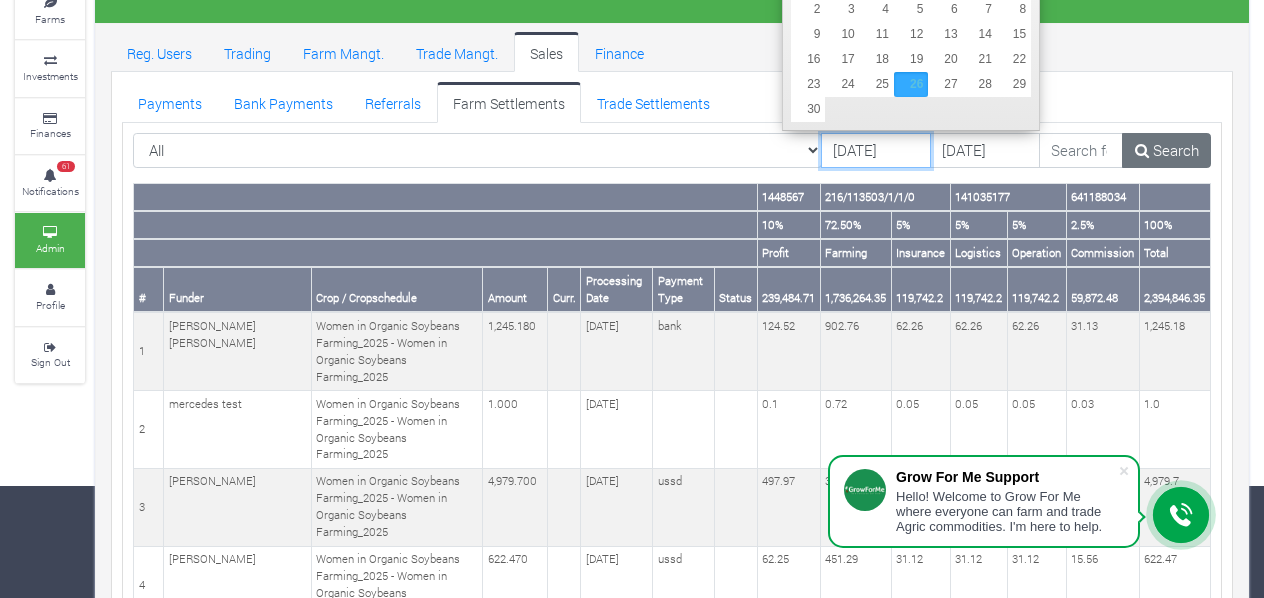 click on "26/09/2024" at bounding box center [876, 151] 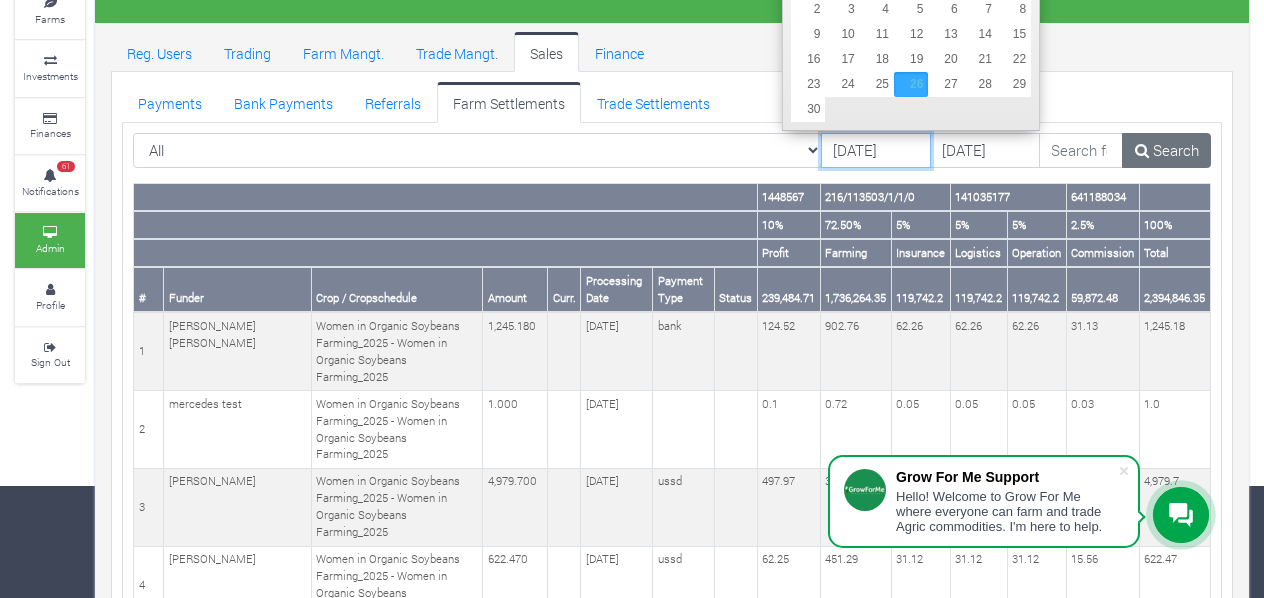 scroll, scrollTop: 0, scrollLeft: 0, axis: both 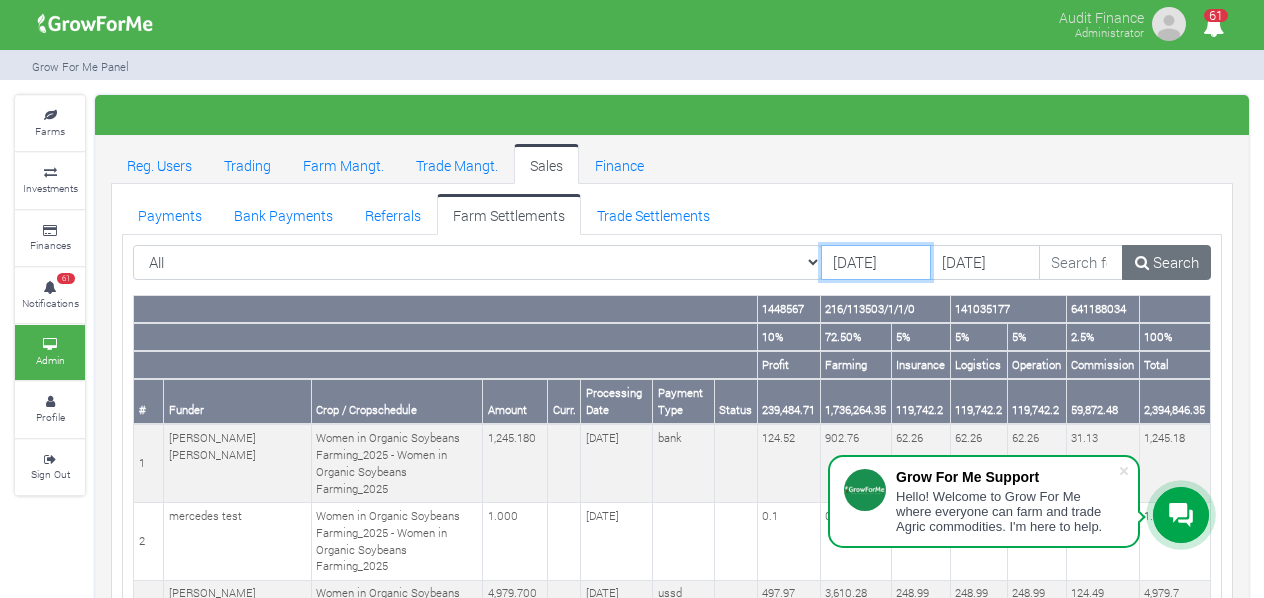click at bounding box center (672, 115) 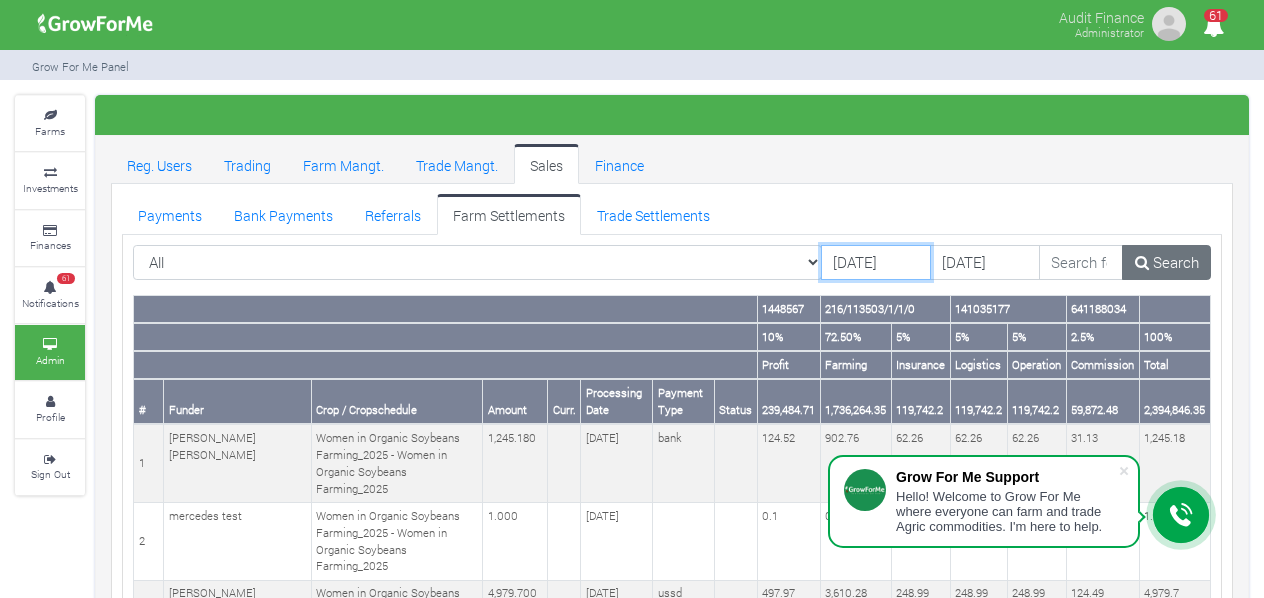 click on "26/09/2024" at bounding box center (876, 263) 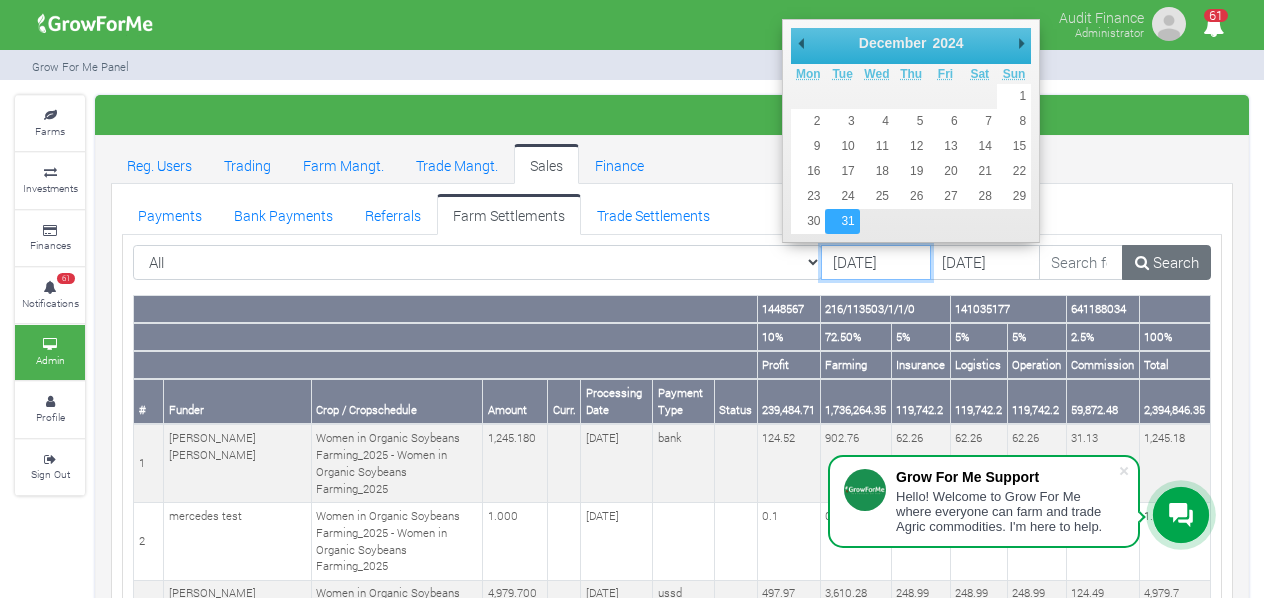 type on "[DATE]" 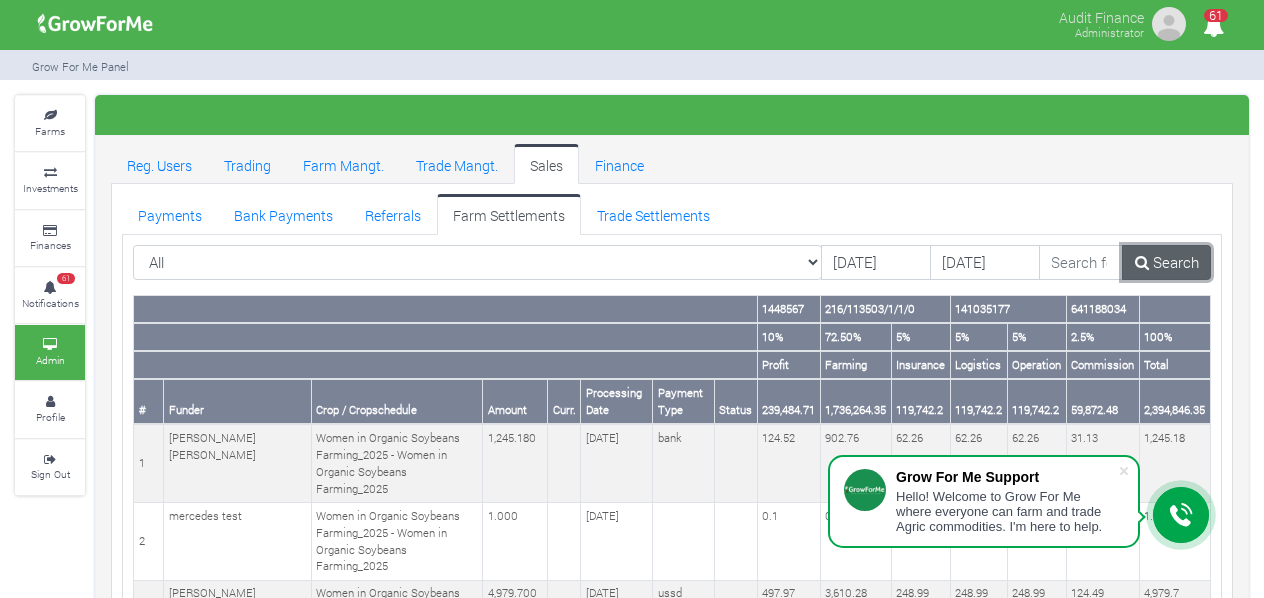 click on "Search" at bounding box center [1166, 263] 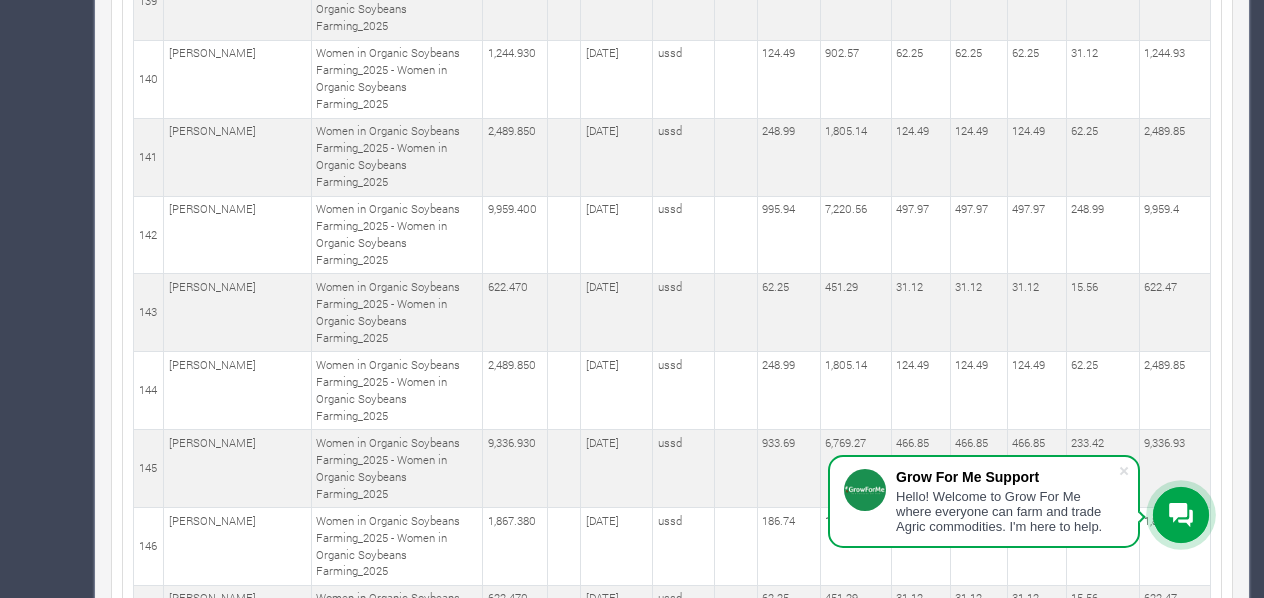 scroll, scrollTop: 12047, scrollLeft: 0, axis: vertical 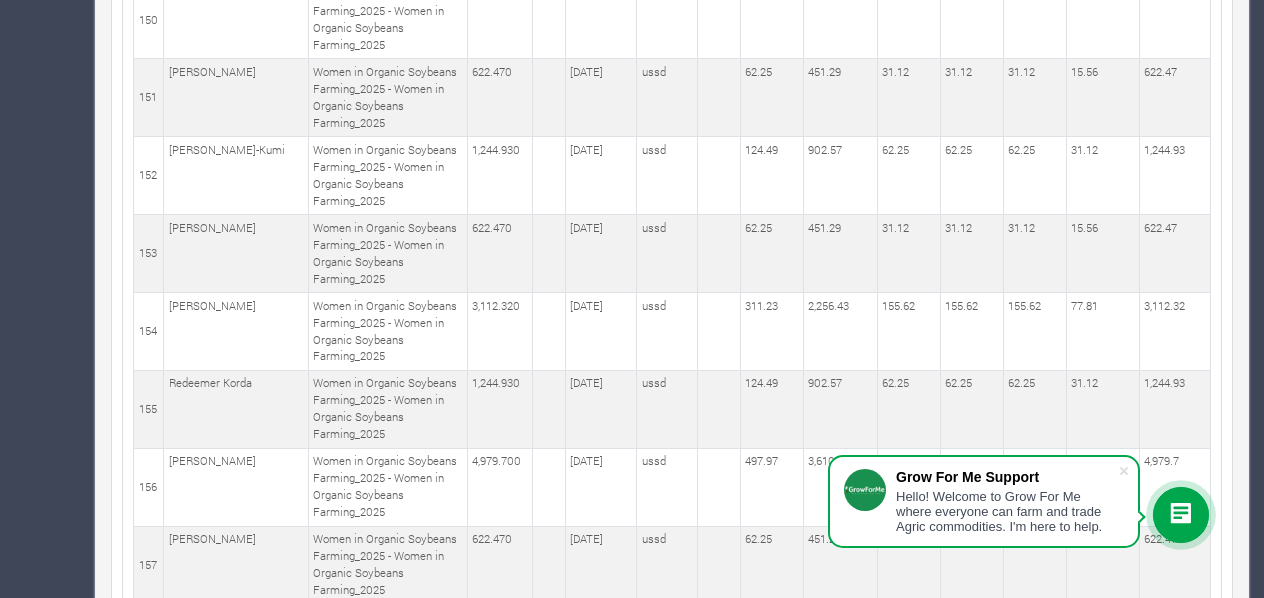 click on "8" at bounding box center [348, 3982] 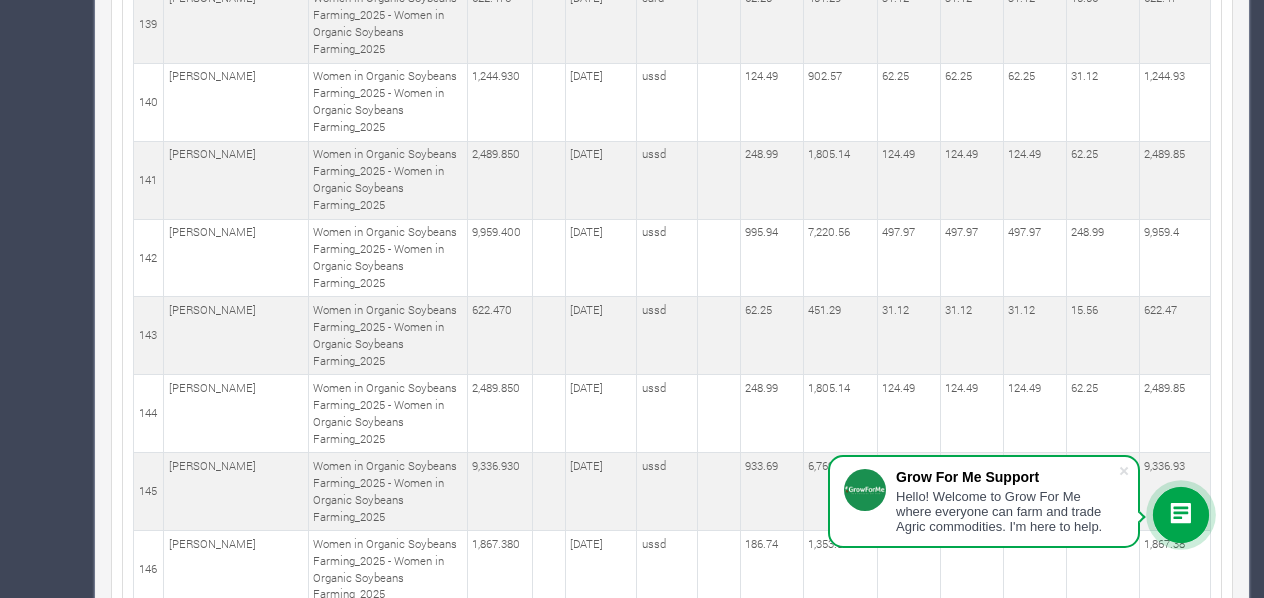 scroll, scrollTop: 11185, scrollLeft: 0, axis: vertical 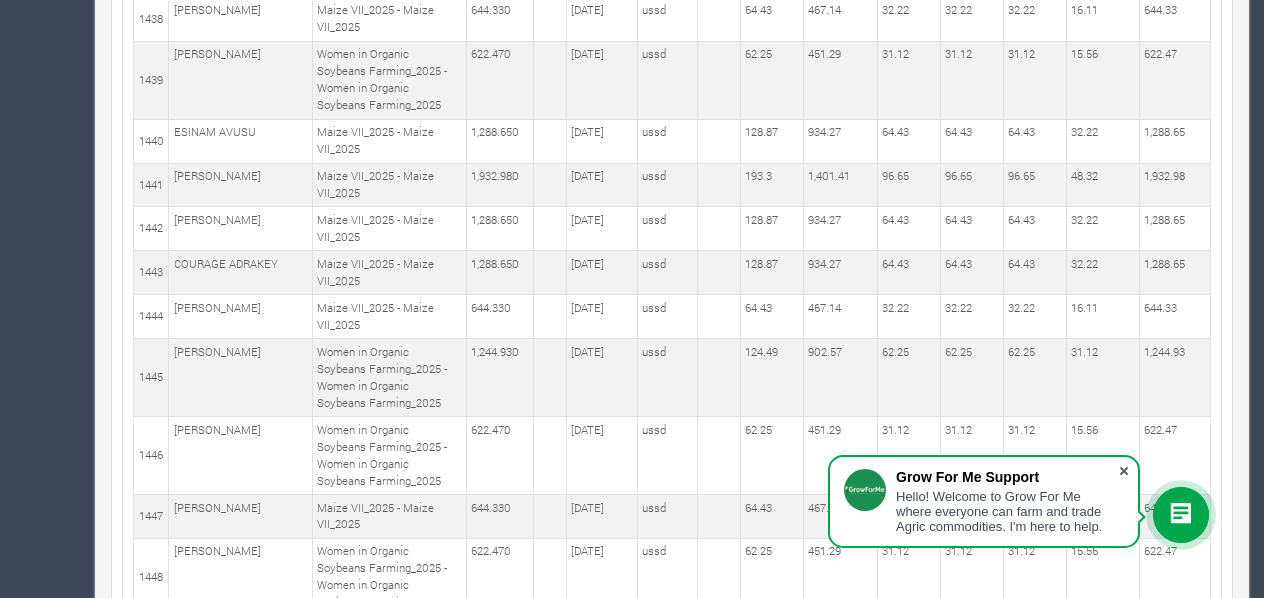 click at bounding box center (1124, 471) 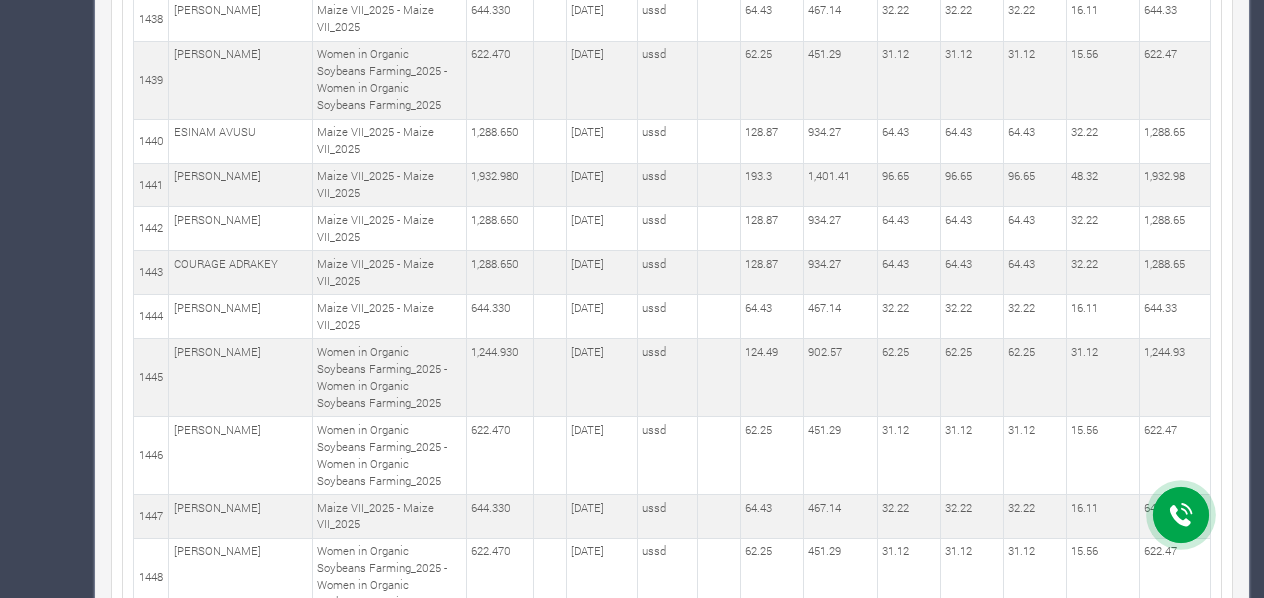 click on "451.29" at bounding box center (840, 777) 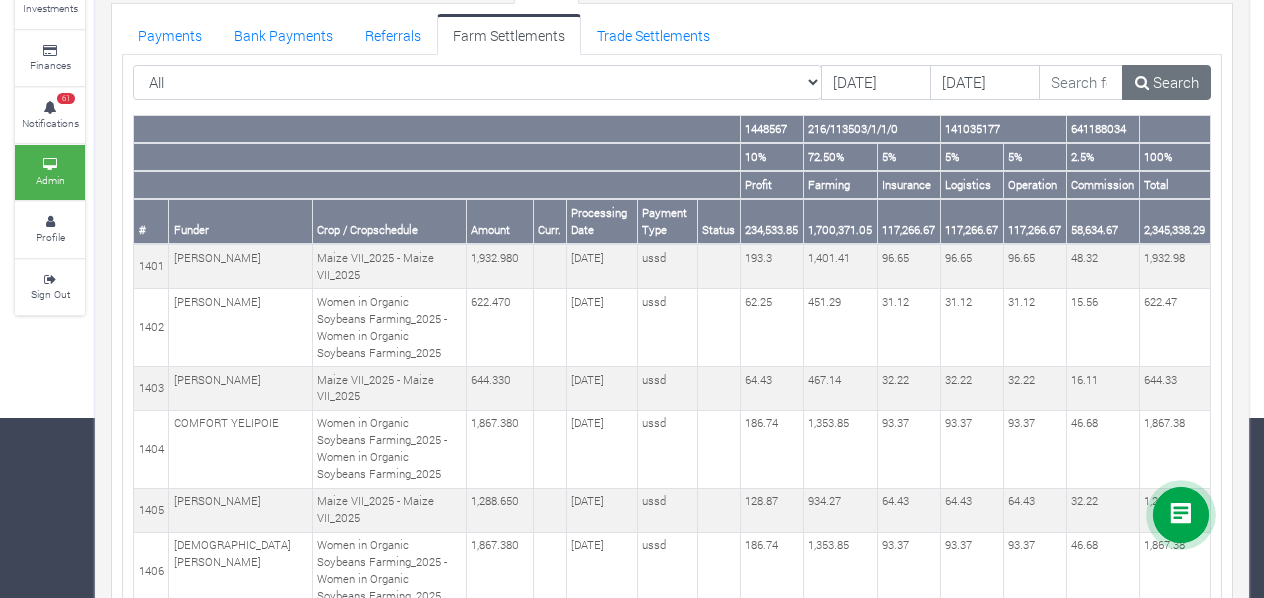 scroll, scrollTop: 0, scrollLeft: 0, axis: both 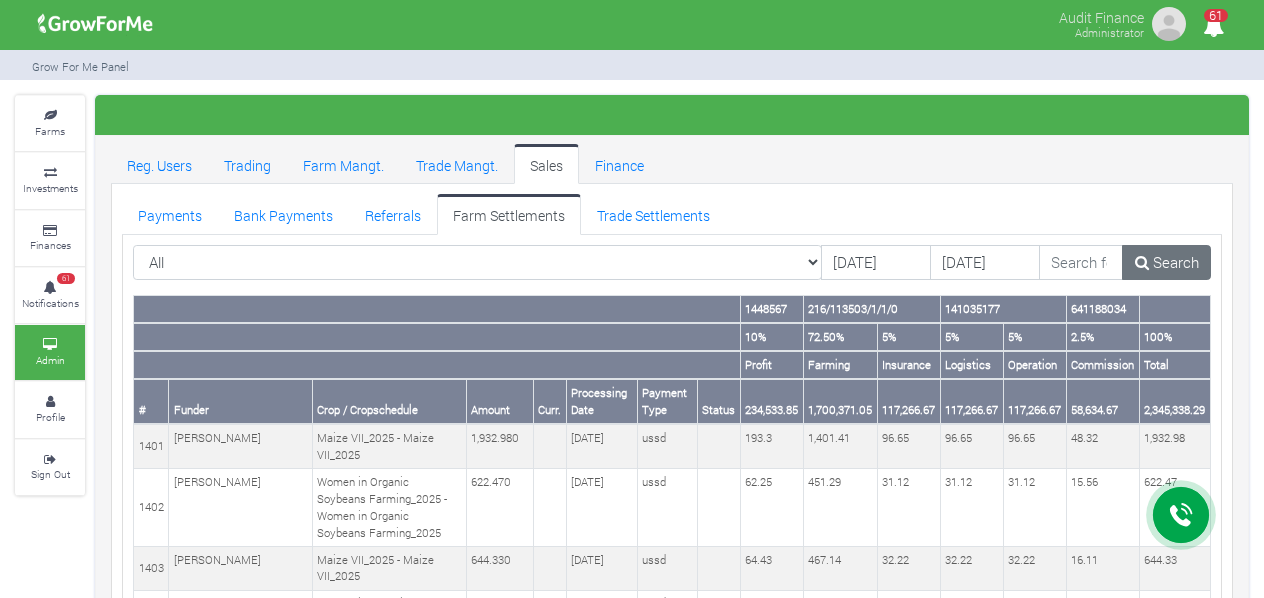 click on "2,345,338.29" at bounding box center [1174, 401] 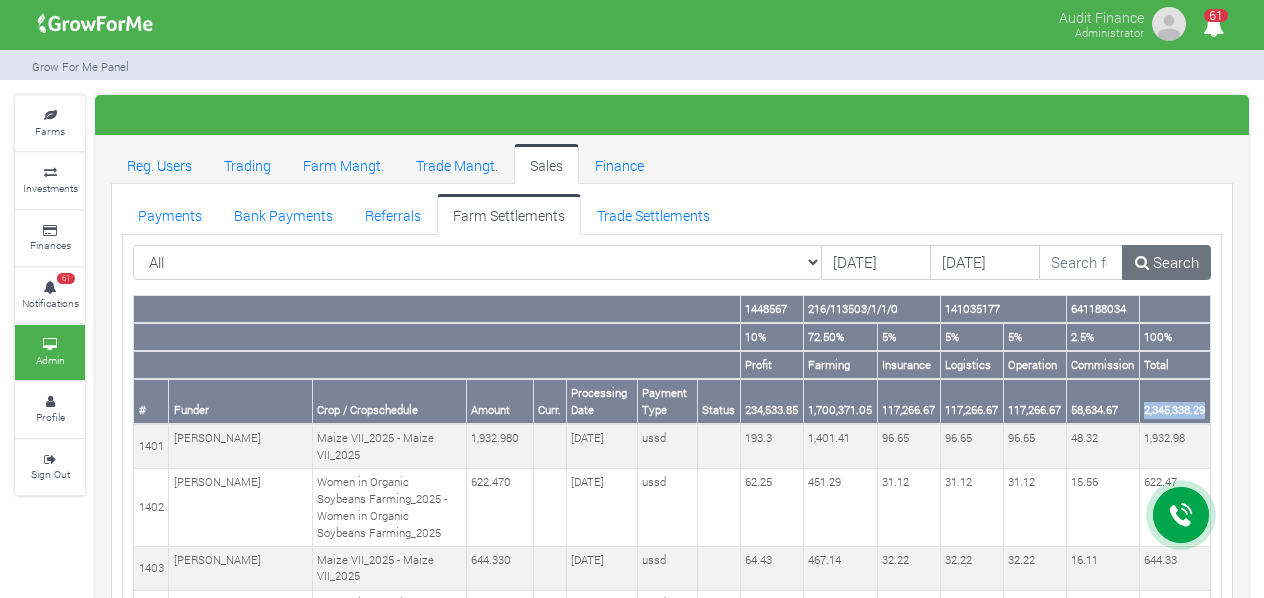 click on "2,345,338.29" at bounding box center [1174, 401] 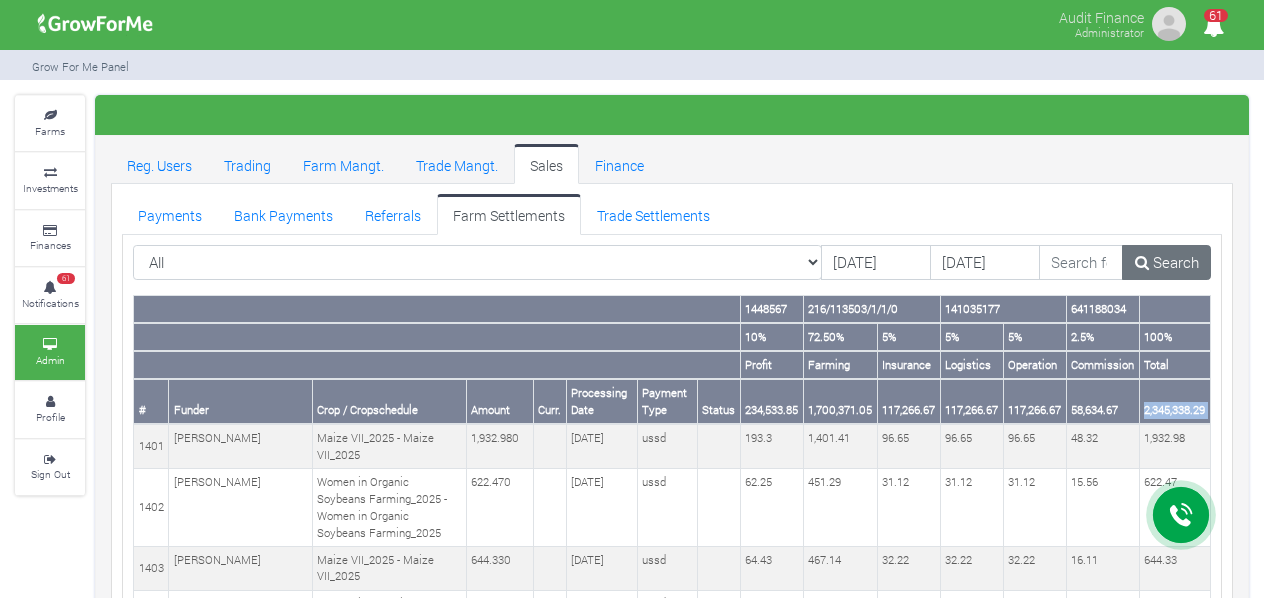 click on "2,345,338.29" at bounding box center (1174, 401) 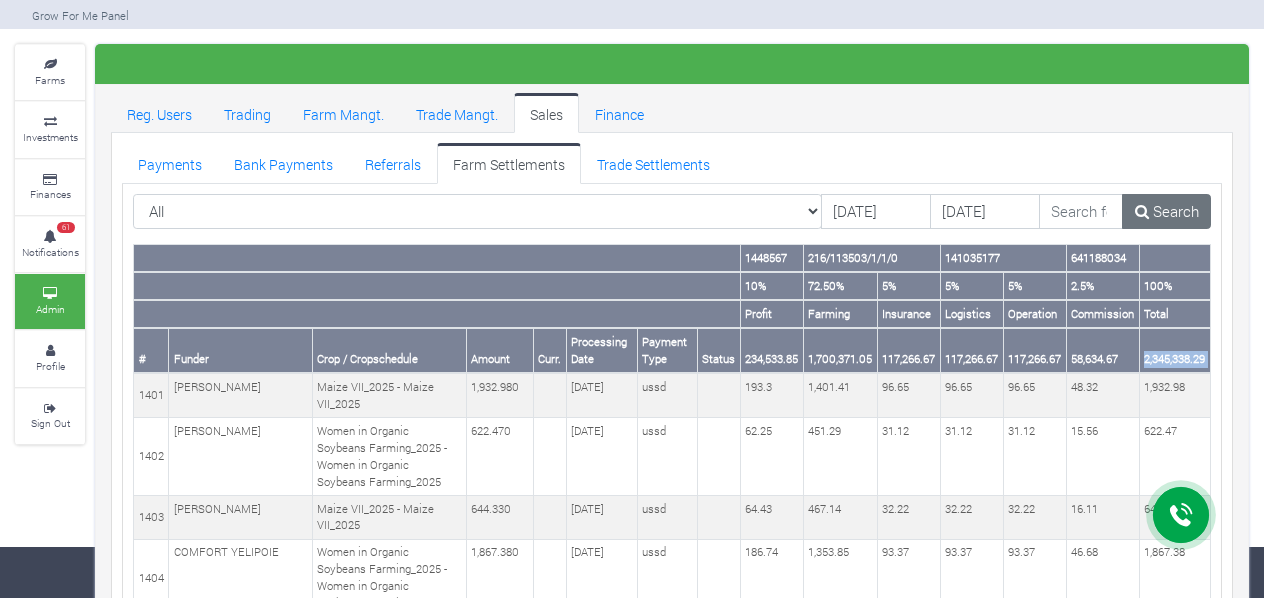 scroll, scrollTop: 22, scrollLeft: 0, axis: vertical 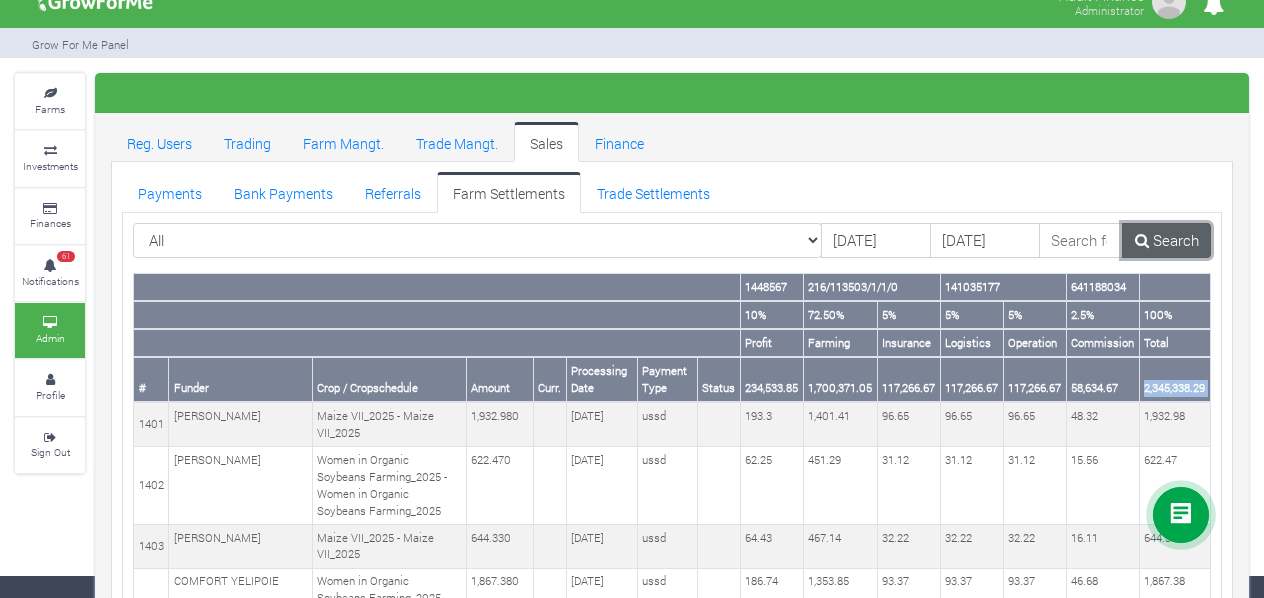 click on "Search" at bounding box center [1166, 241] 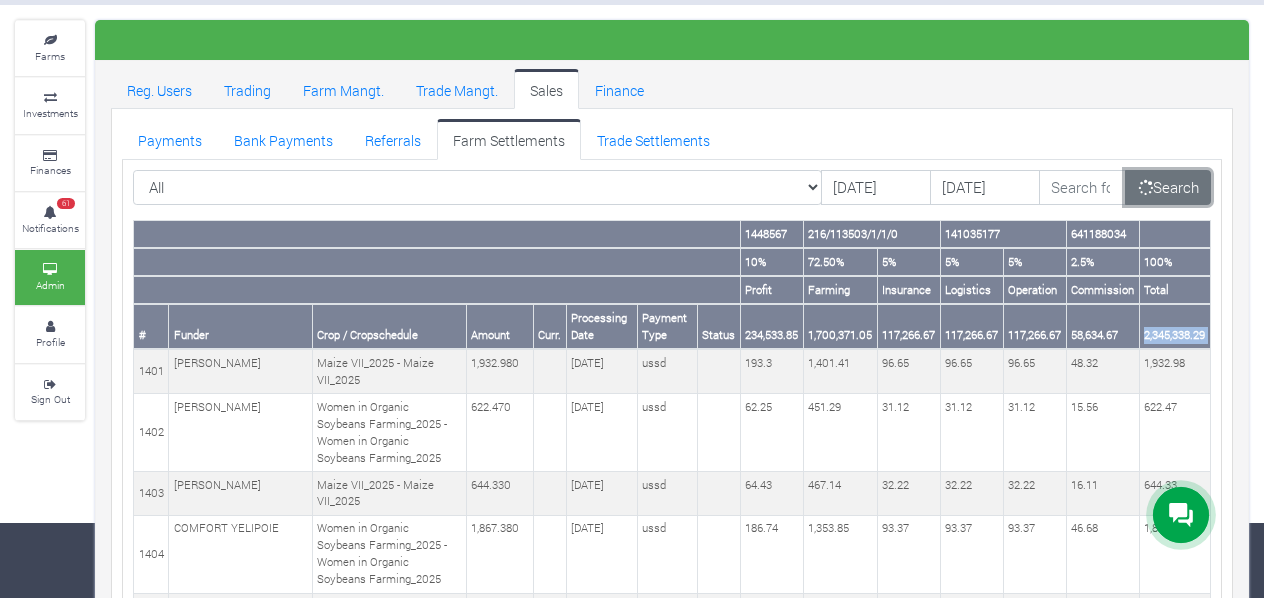 scroll, scrollTop: 73, scrollLeft: 0, axis: vertical 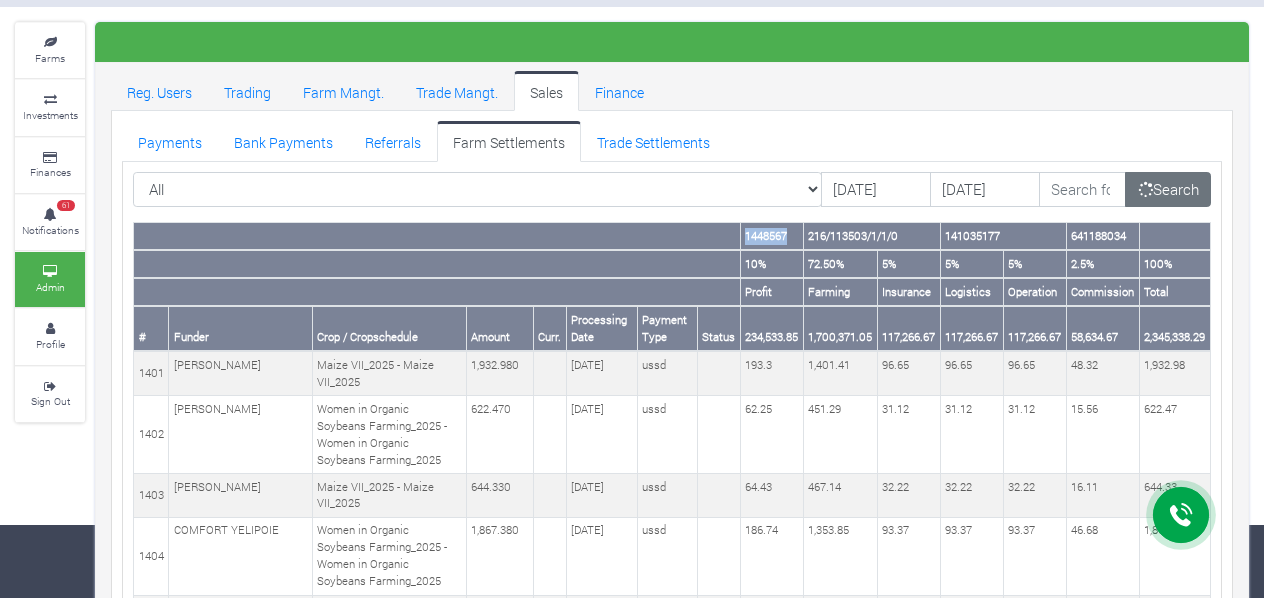 drag, startPoint x: 739, startPoint y: 239, endPoint x: 783, endPoint y: 243, distance: 44.181442 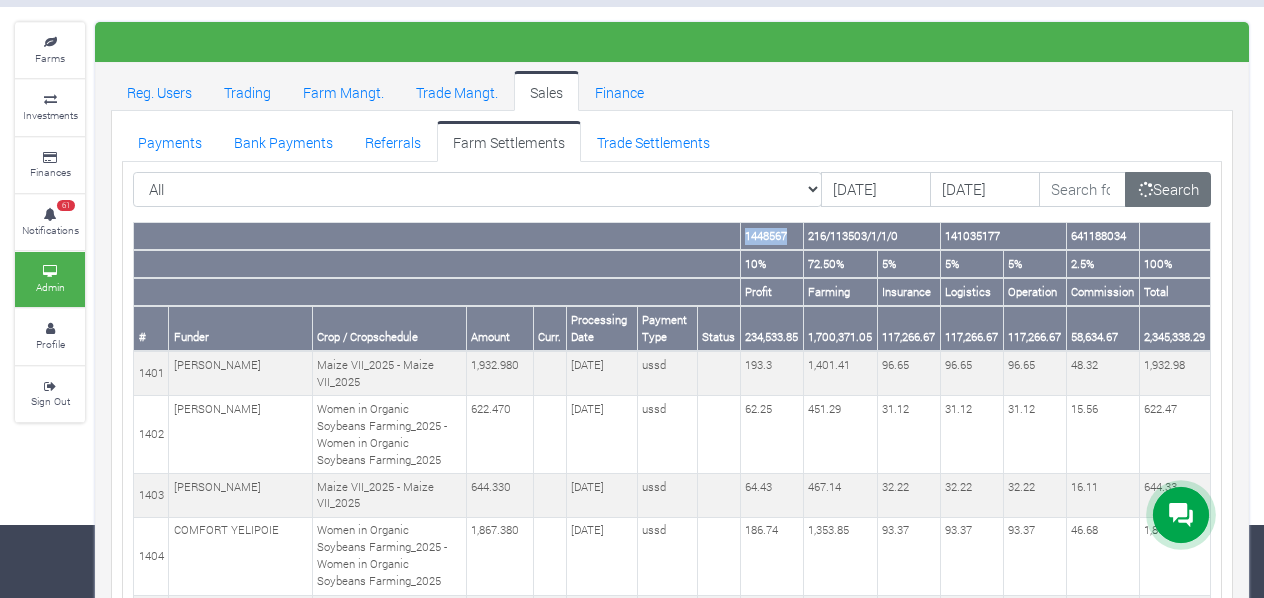 click on "1448567" at bounding box center (771, 236) 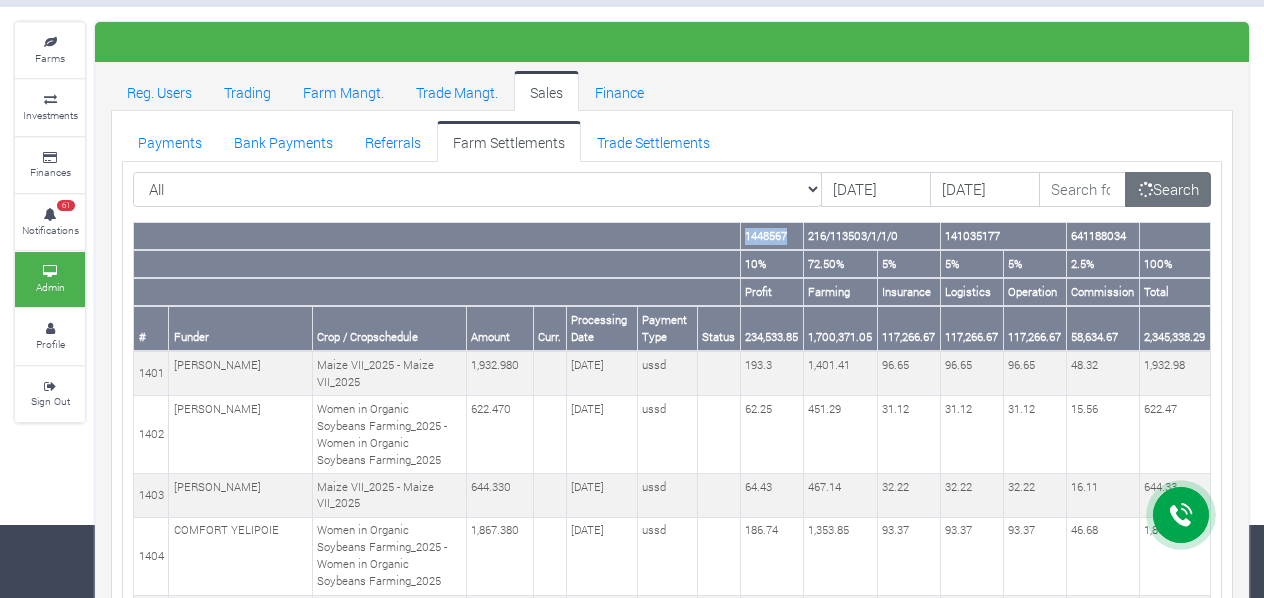 click on "1448567" at bounding box center [771, 236] 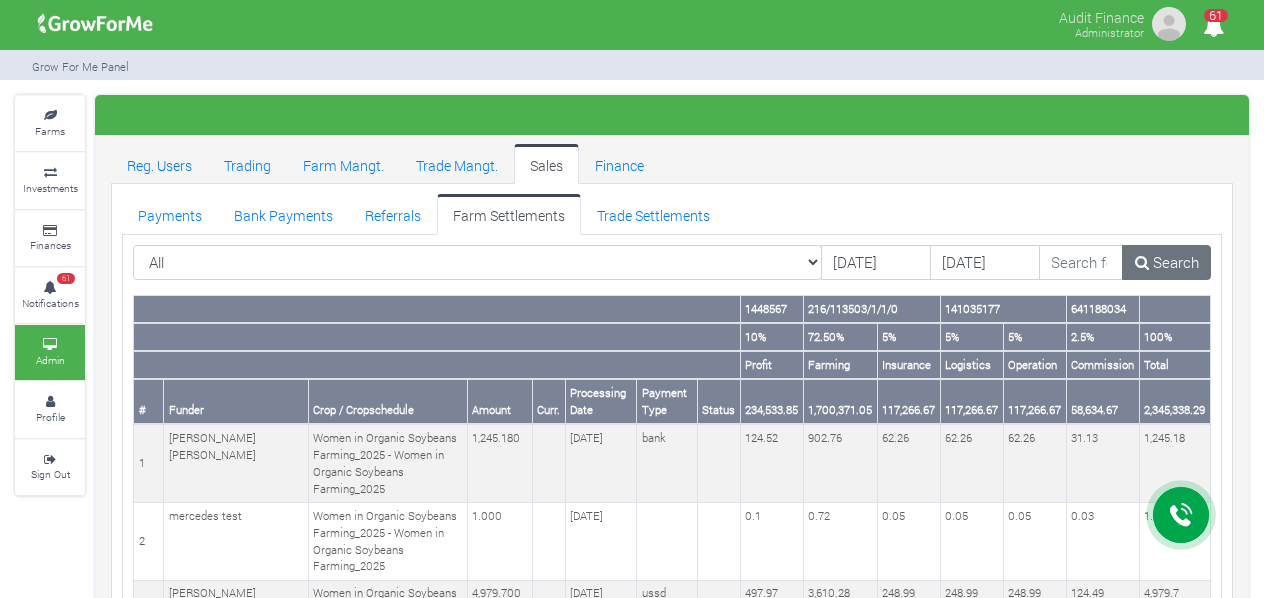 scroll, scrollTop: 0, scrollLeft: 0, axis: both 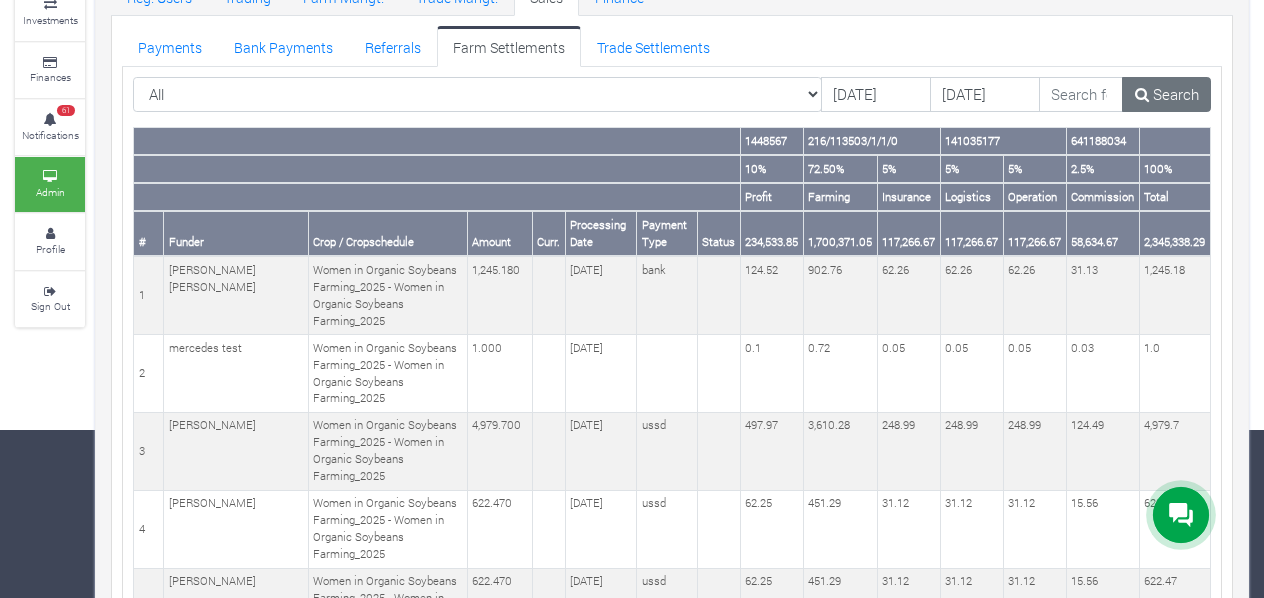 click on "Operation" at bounding box center [1034, 197] 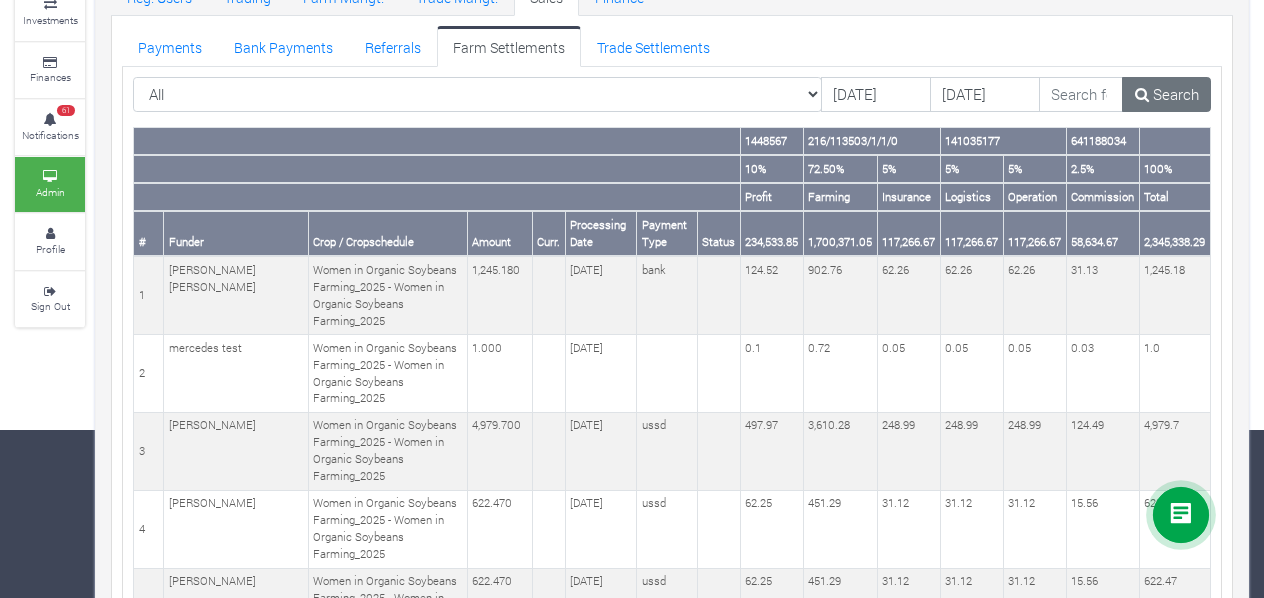 click on "Payments
Bank Payments
Referrals
Farm Settlements
Trade Settlements" at bounding box center (672, 46) 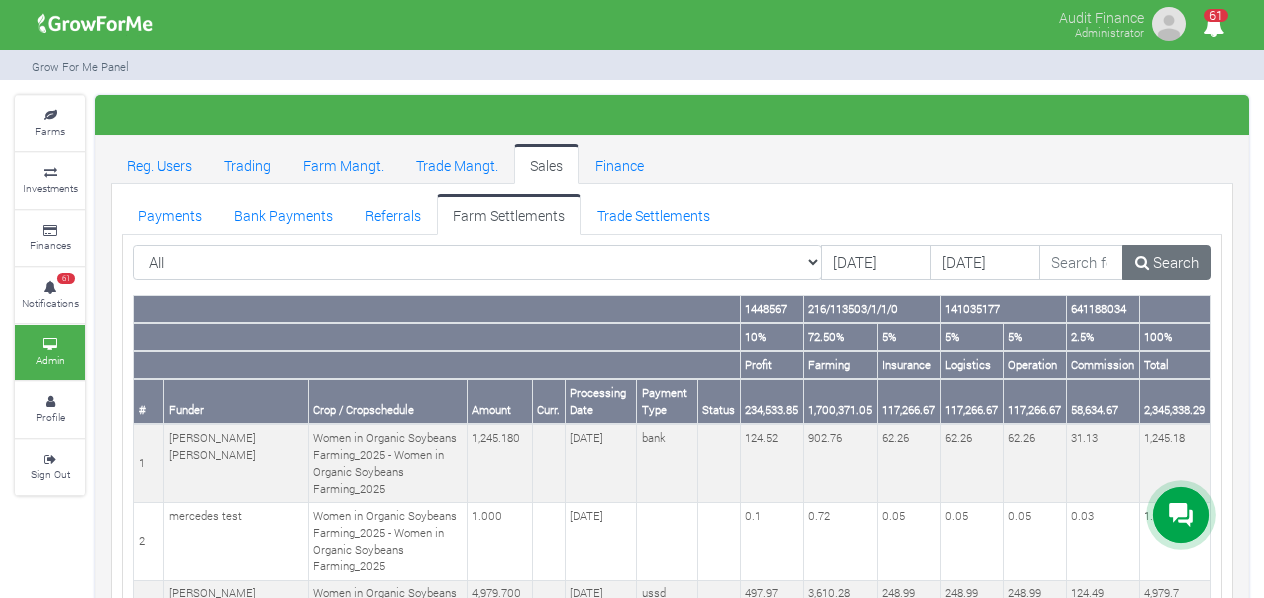 scroll, scrollTop: 108, scrollLeft: 0, axis: vertical 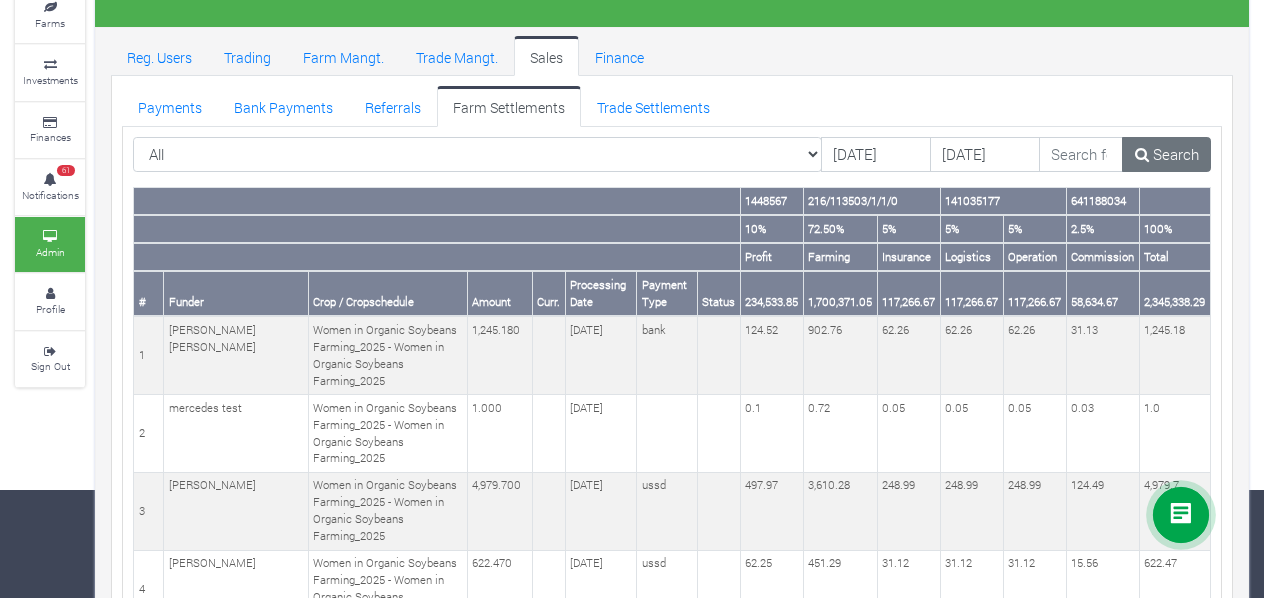 click on "Reg. Users
Trading
Farm Mangt.
Trade Mangt.
Sales
Finance" at bounding box center [672, 56] 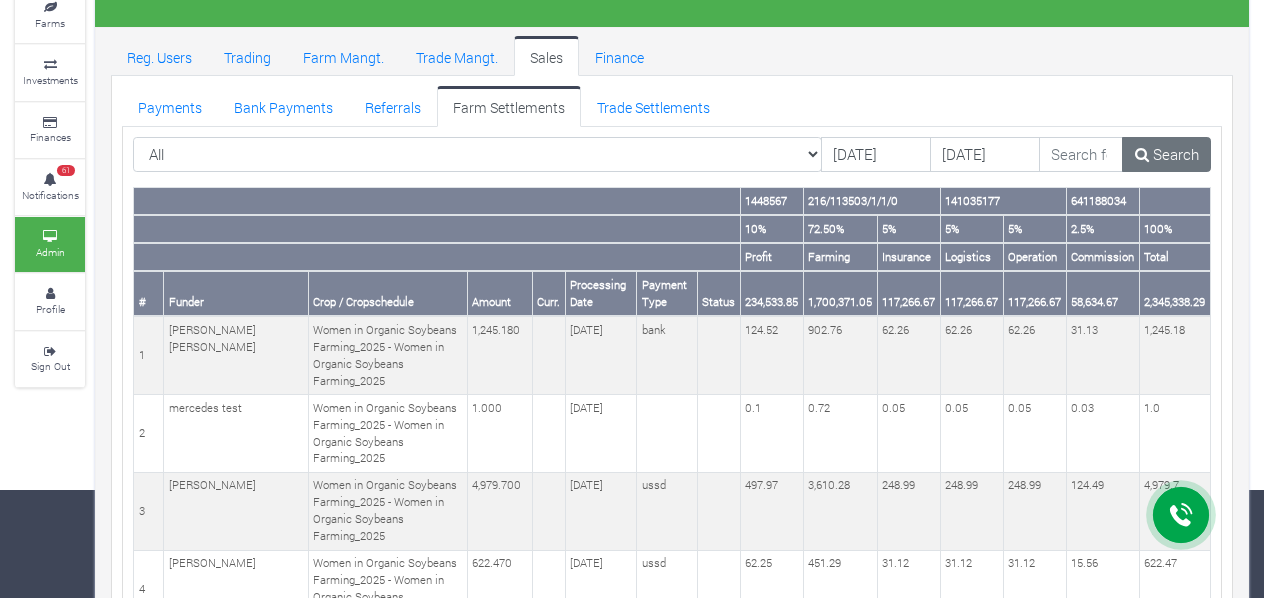 click on "Reg. Users
Trading
Farm Mangt.
Trade Mangt.
Sales
Finance" at bounding box center (672, 56) 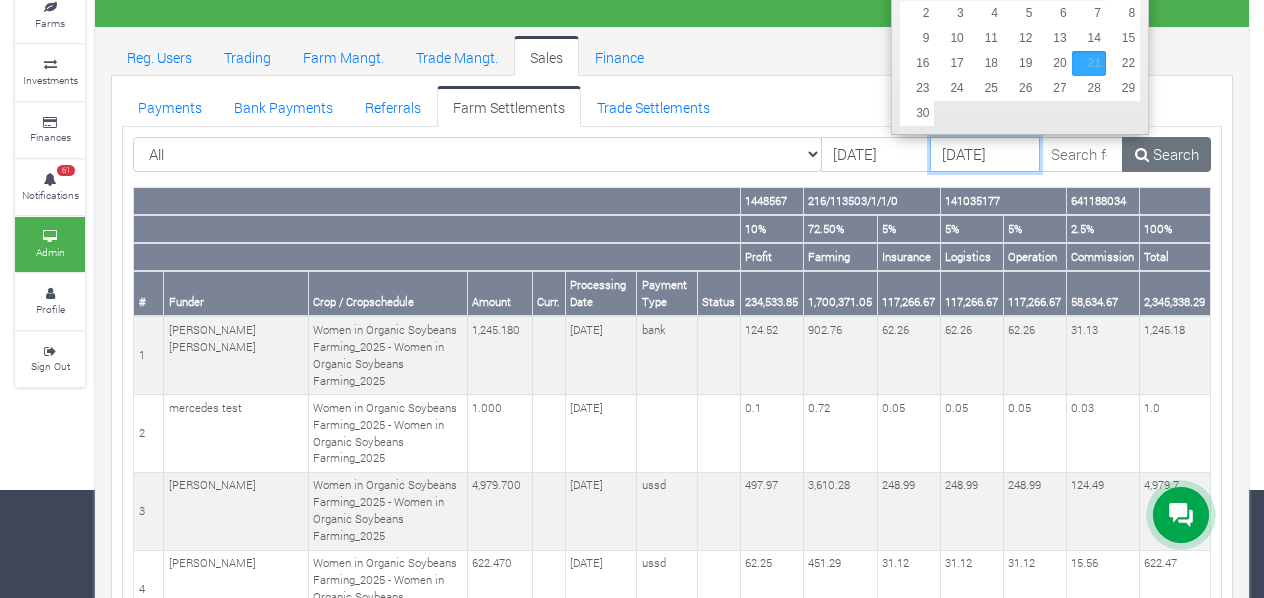 click on "21/06/2025" at bounding box center (985, 155) 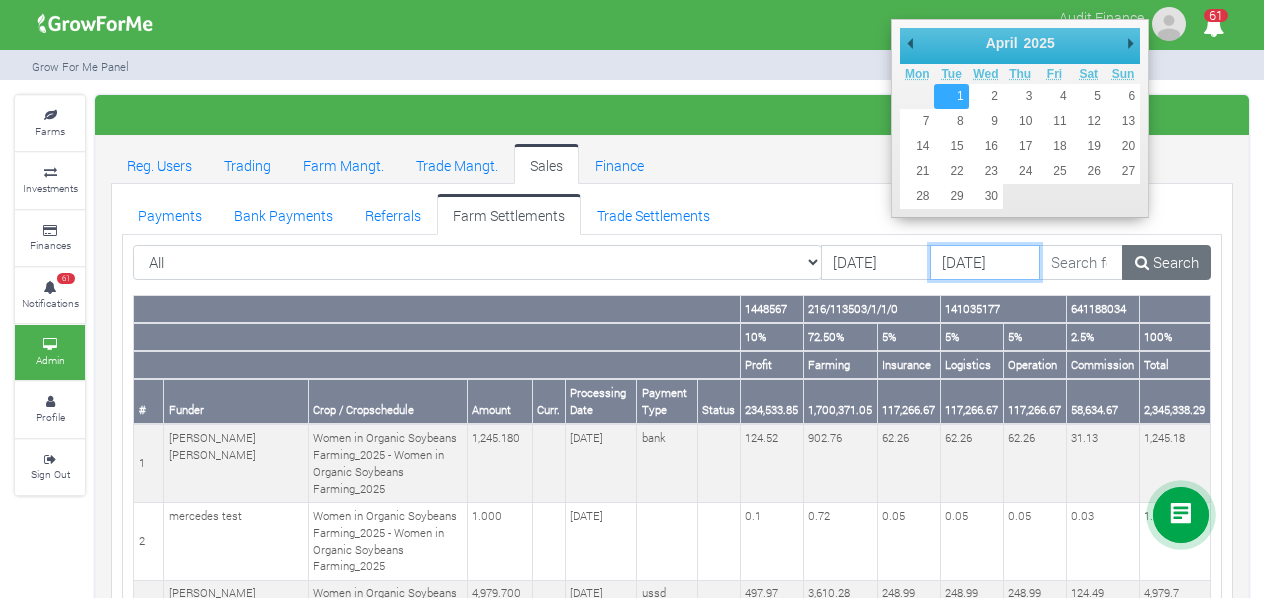 type on "[DATE]" 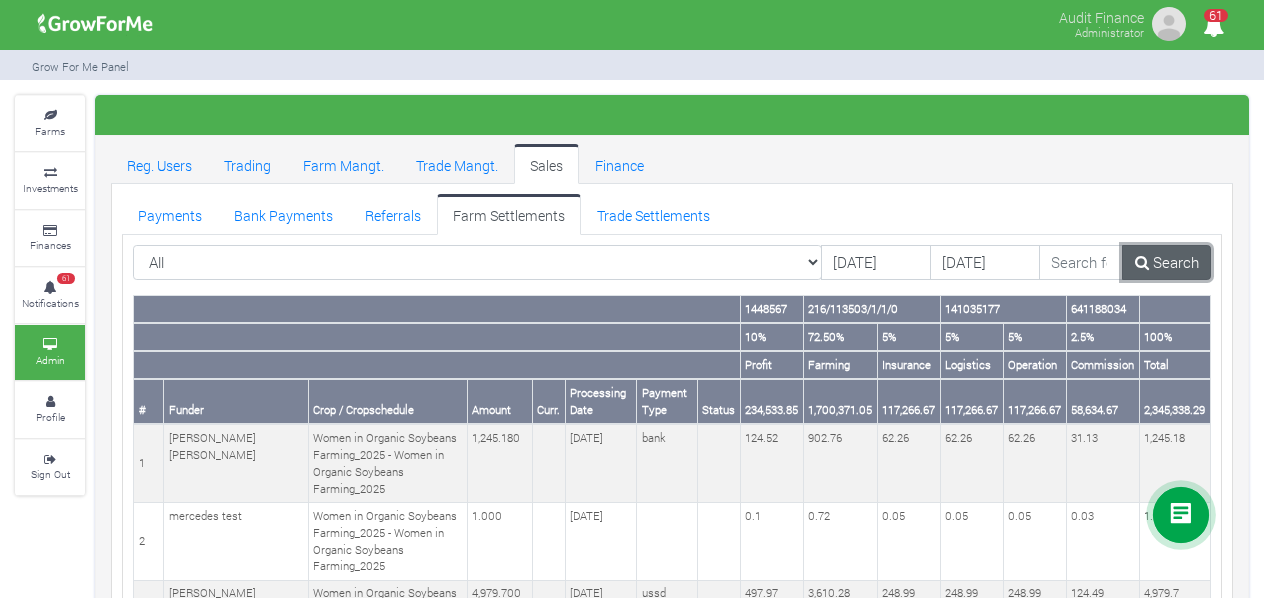 click on "Search" at bounding box center [1166, 263] 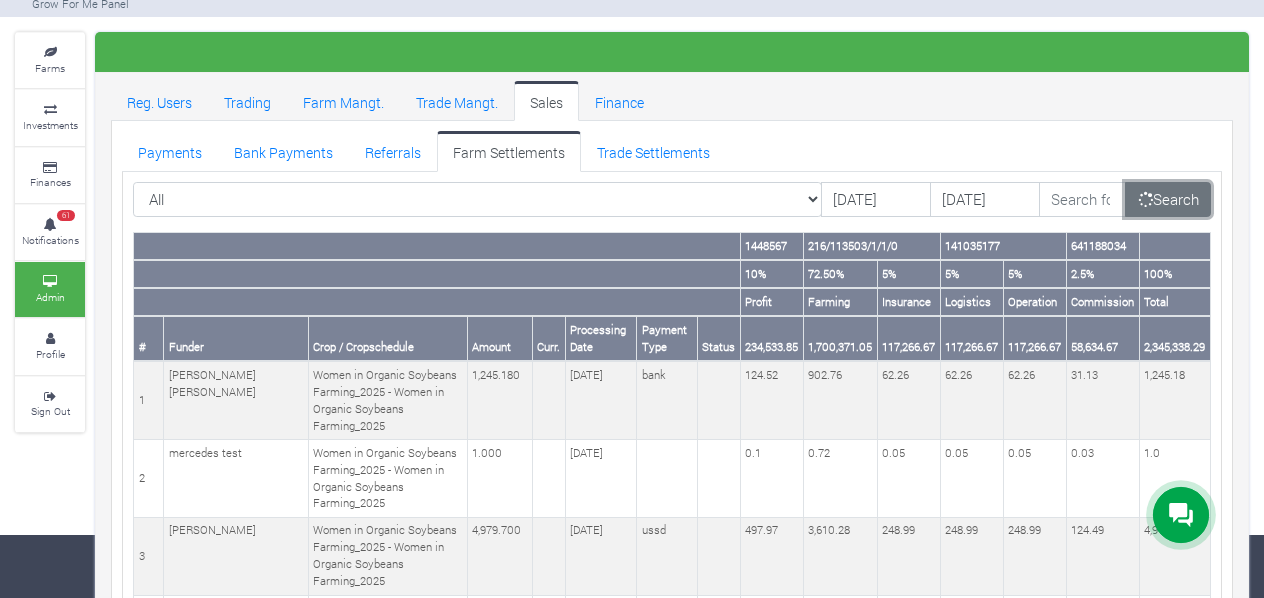 scroll, scrollTop: 64, scrollLeft: 0, axis: vertical 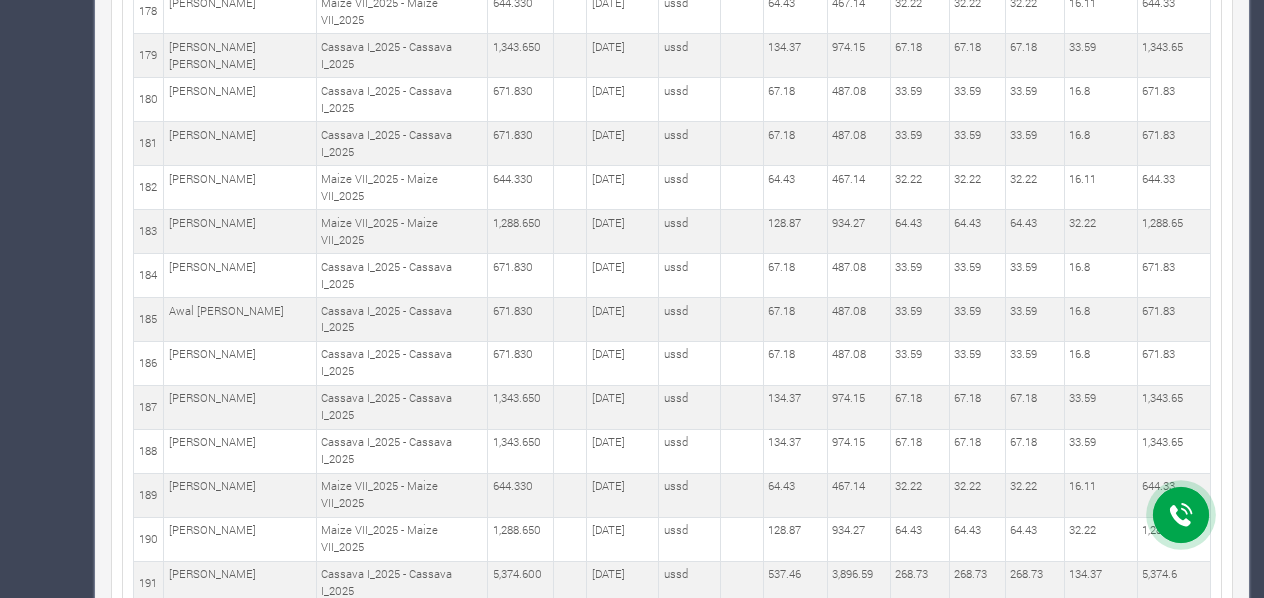 click on "5" at bounding box center (279, 1064) 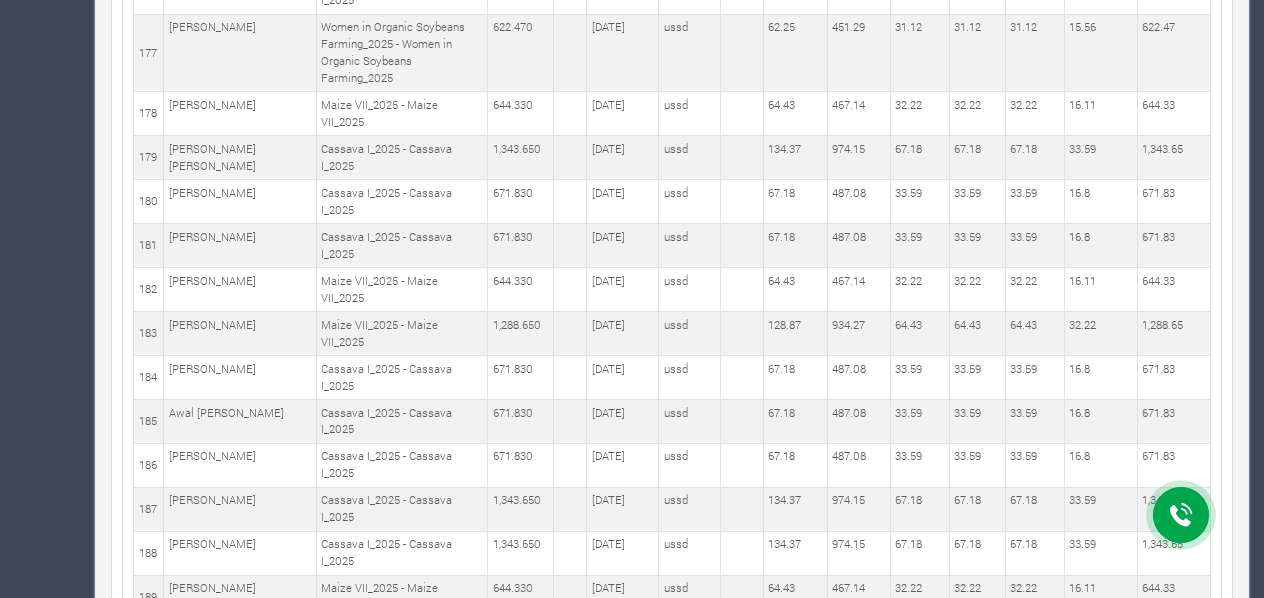 scroll, scrollTop: 9128, scrollLeft: 0, axis: vertical 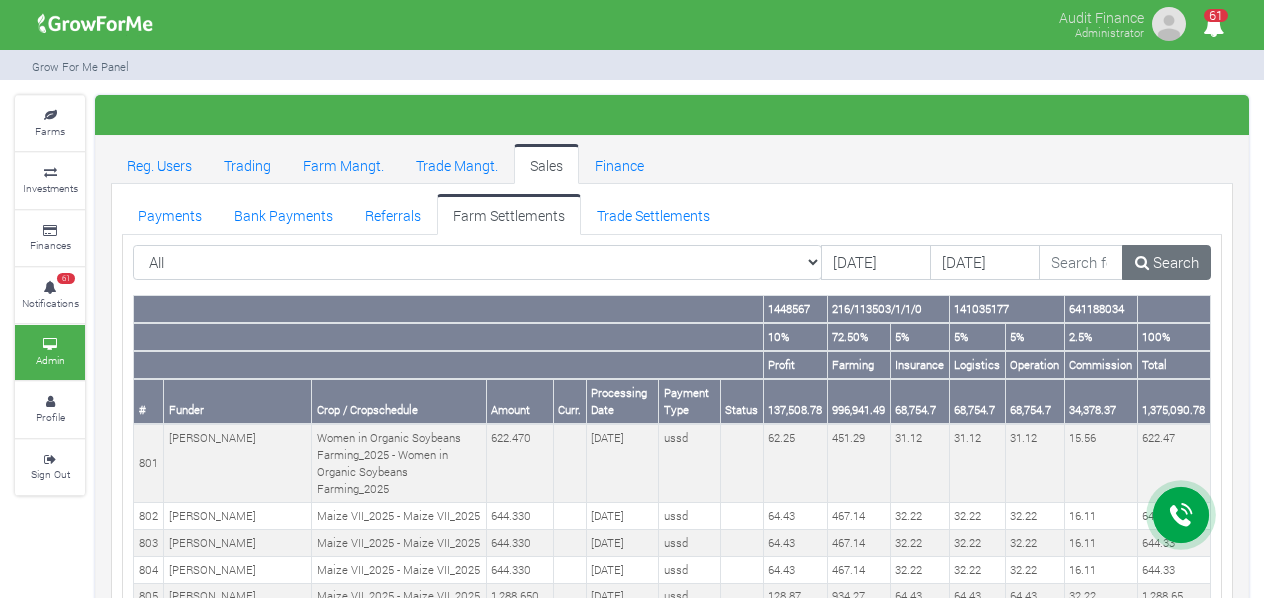click at bounding box center [672, 115] 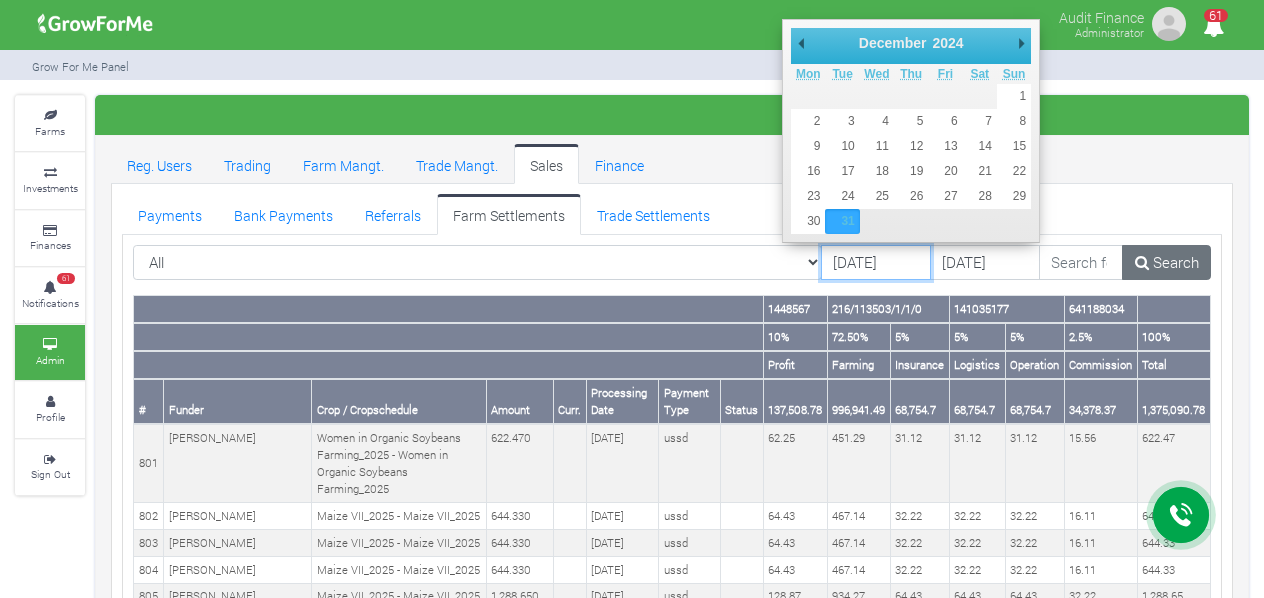 click on "[DATE]" at bounding box center (876, 263) 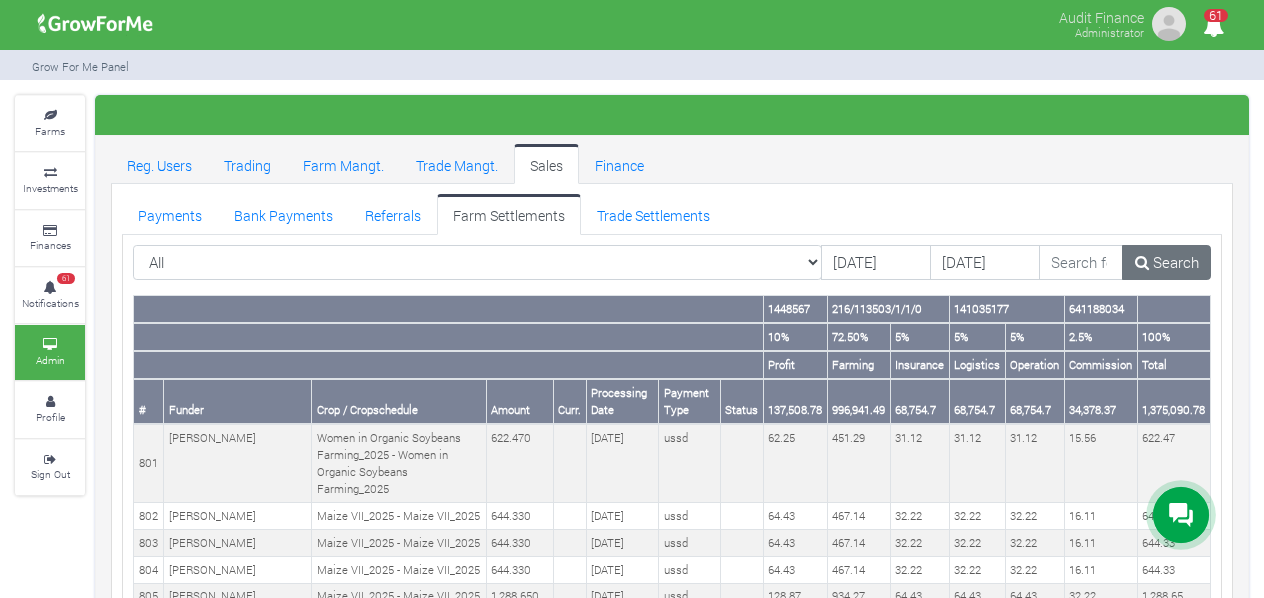 click at bounding box center [672, 115] 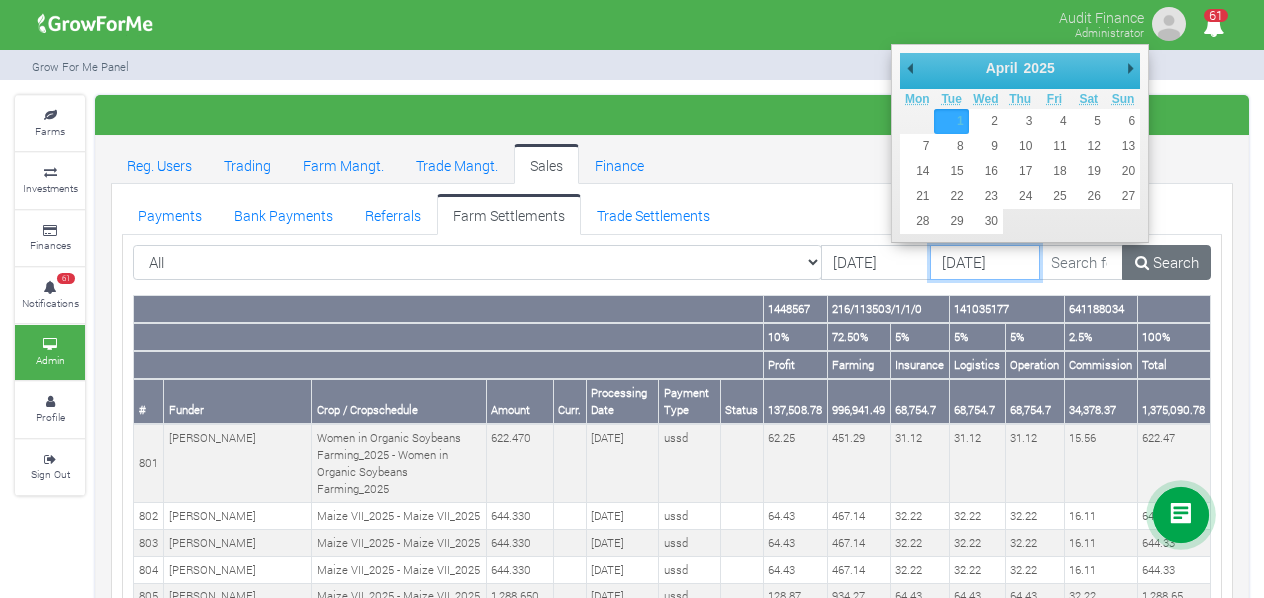click on "[DATE]" at bounding box center [985, 263] 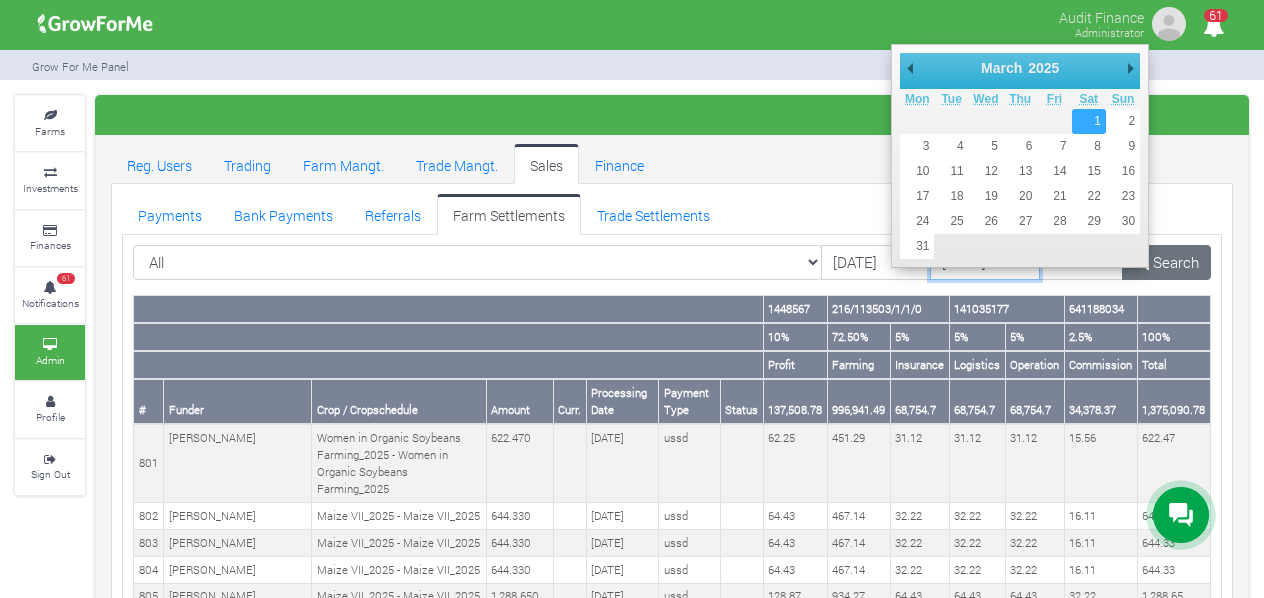 type on "[DATE]" 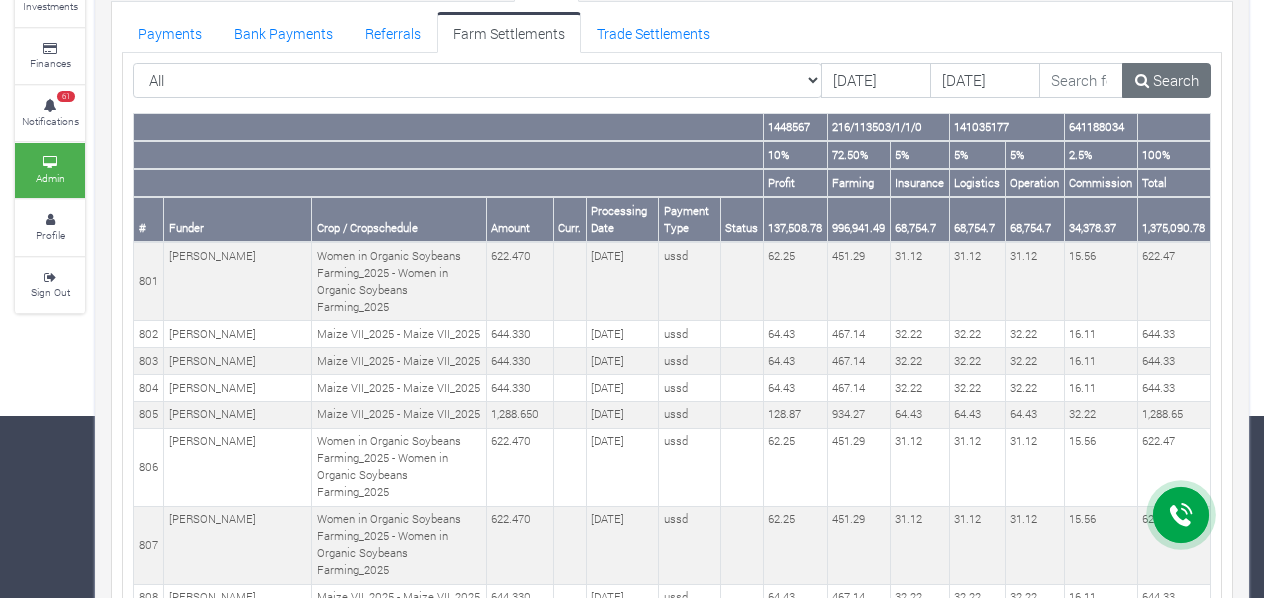 scroll, scrollTop: 185, scrollLeft: 0, axis: vertical 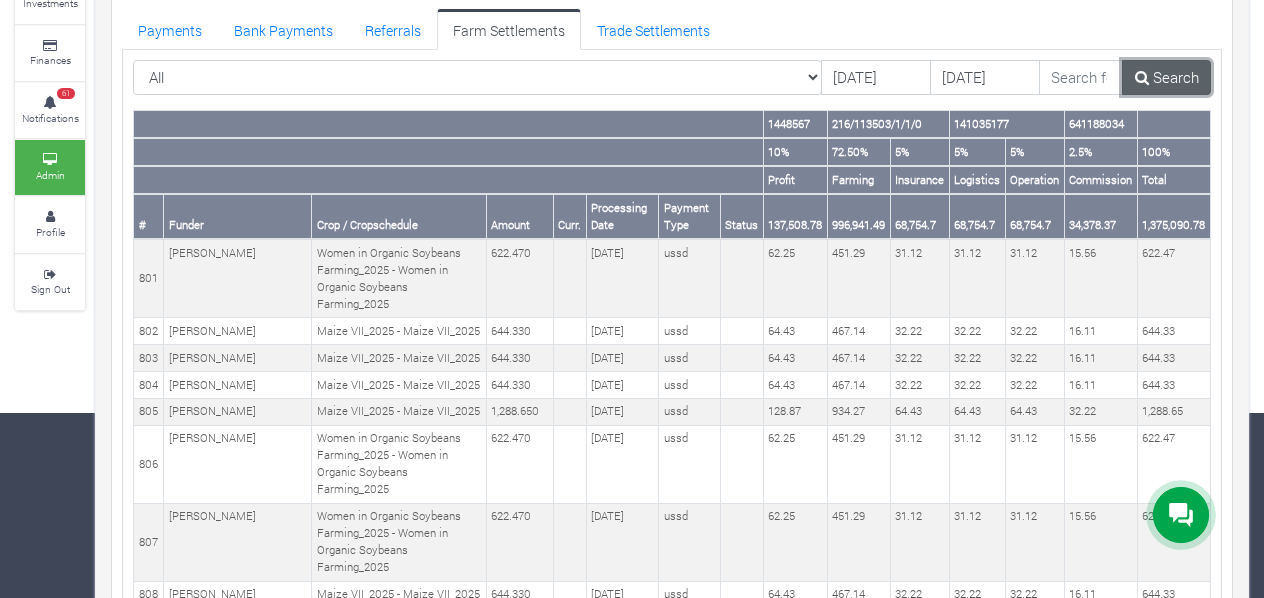 click on "Search" at bounding box center [1166, 78] 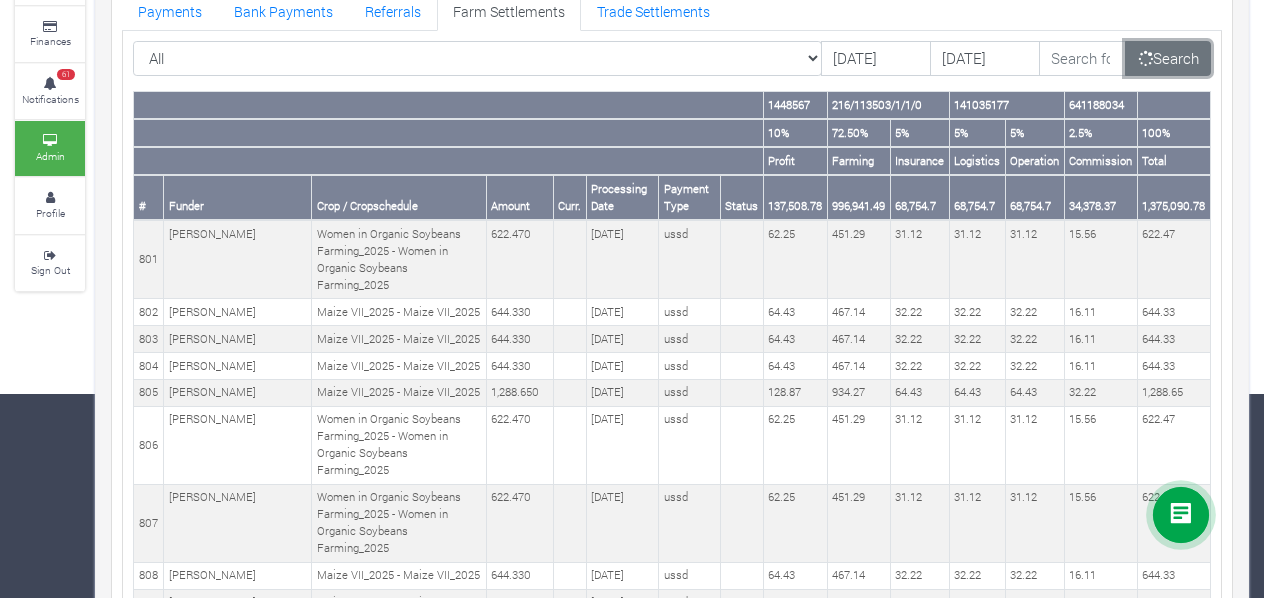 scroll, scrollTop: 200, scrollLeft: 0, axis: vertical 